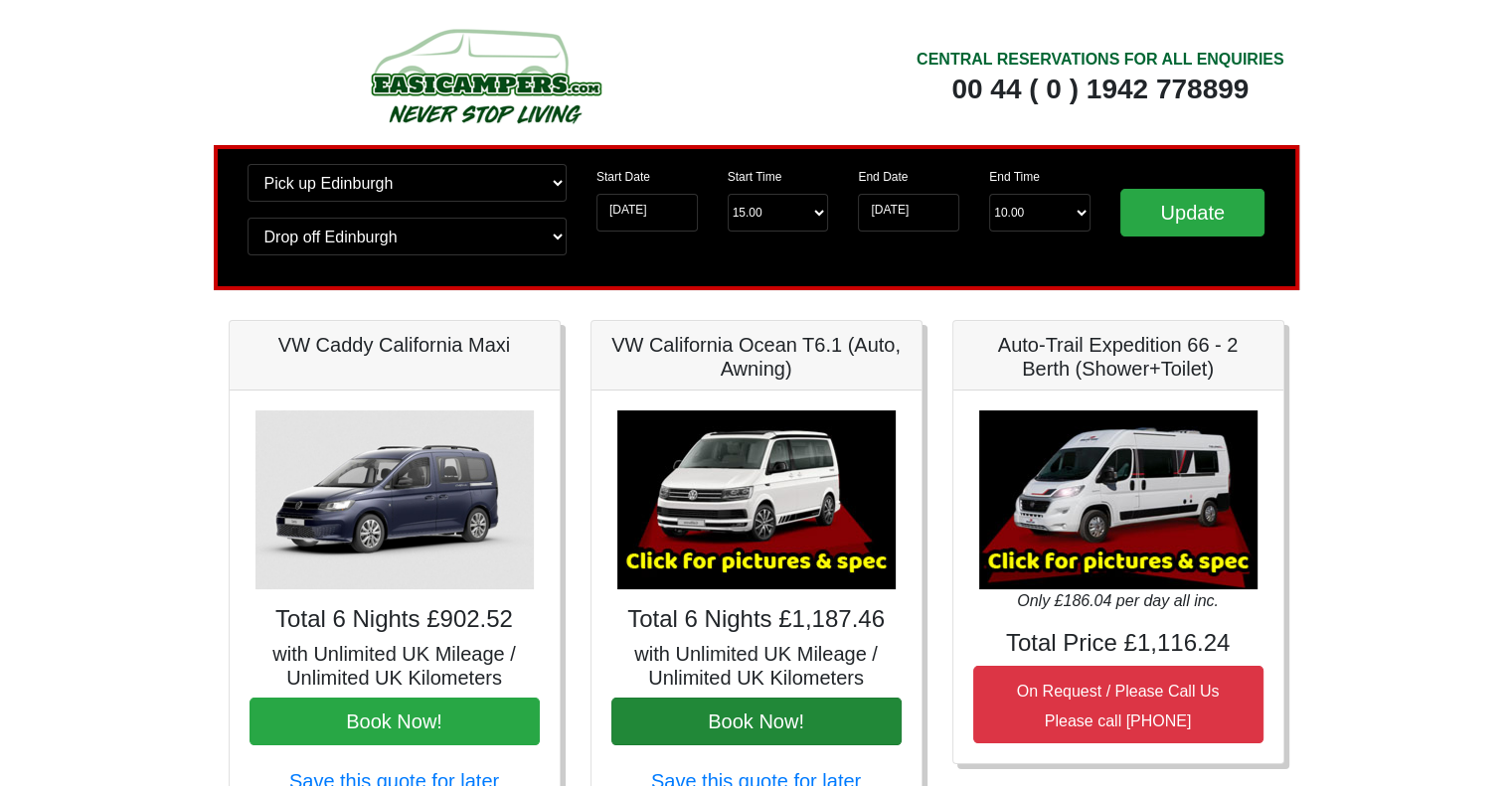 scroll, scrollTop: 0, scrollLeft: 0, axis: both 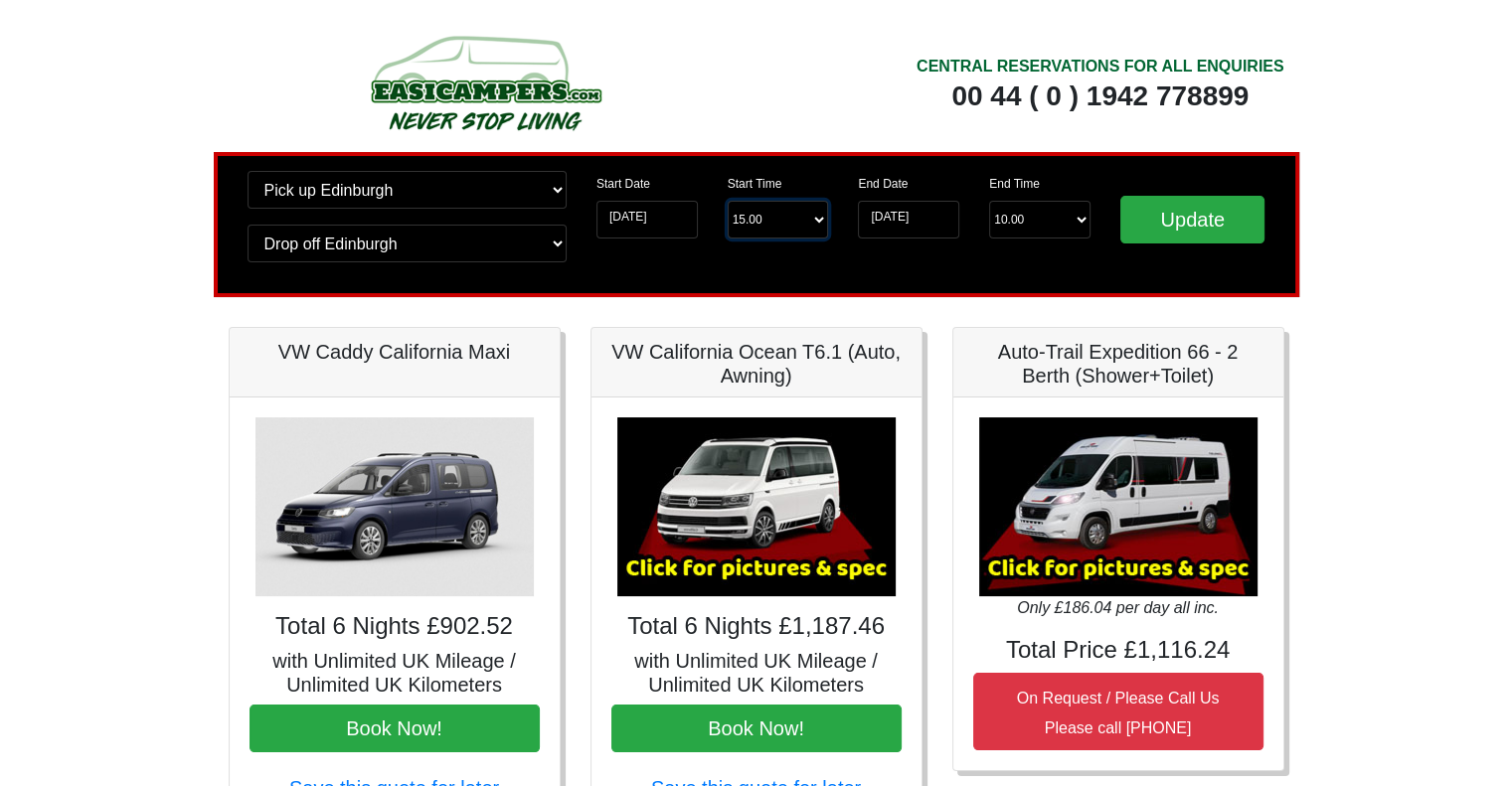 click on "Start Time
15.00
--------
11.00 am (Saturday & Sunday Only)
12.00 pm (Saturday)
13.00 pm
14.00 pm
15.00 pm
16.00 pm
17.00 pm" at bounding box center [778, 220] 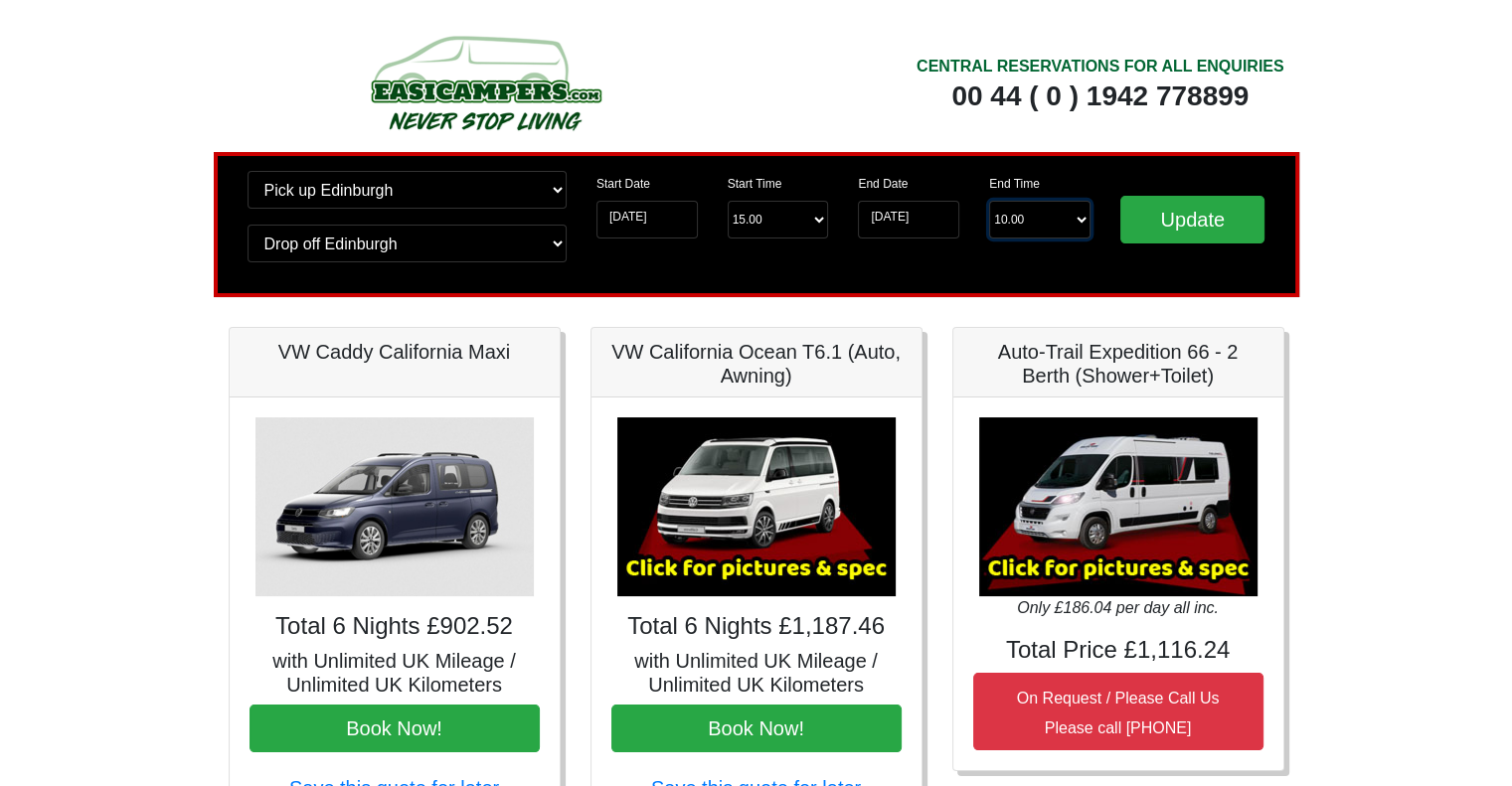click on "End Time
10.00
--------
08.00 am
09.00 am
10.00 am
11.00 am (Sunday Only)" at bounding box center [1040, 220] 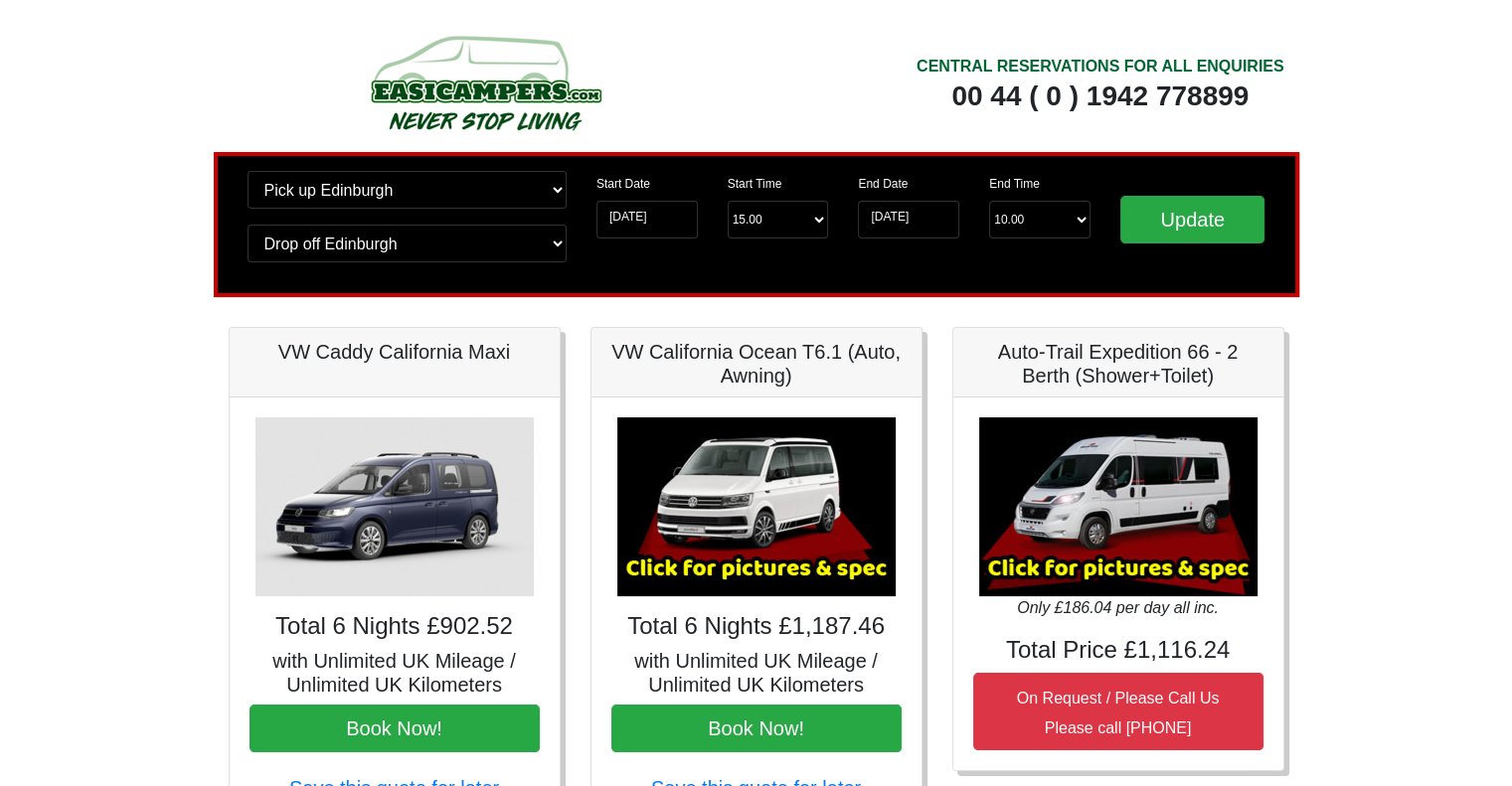 click on "End Time
End Time
10.00
--------
08.00 am
09.00 am
10.00 am
11.00 am (Sunday Only)" at bounding box center (1040, 205) 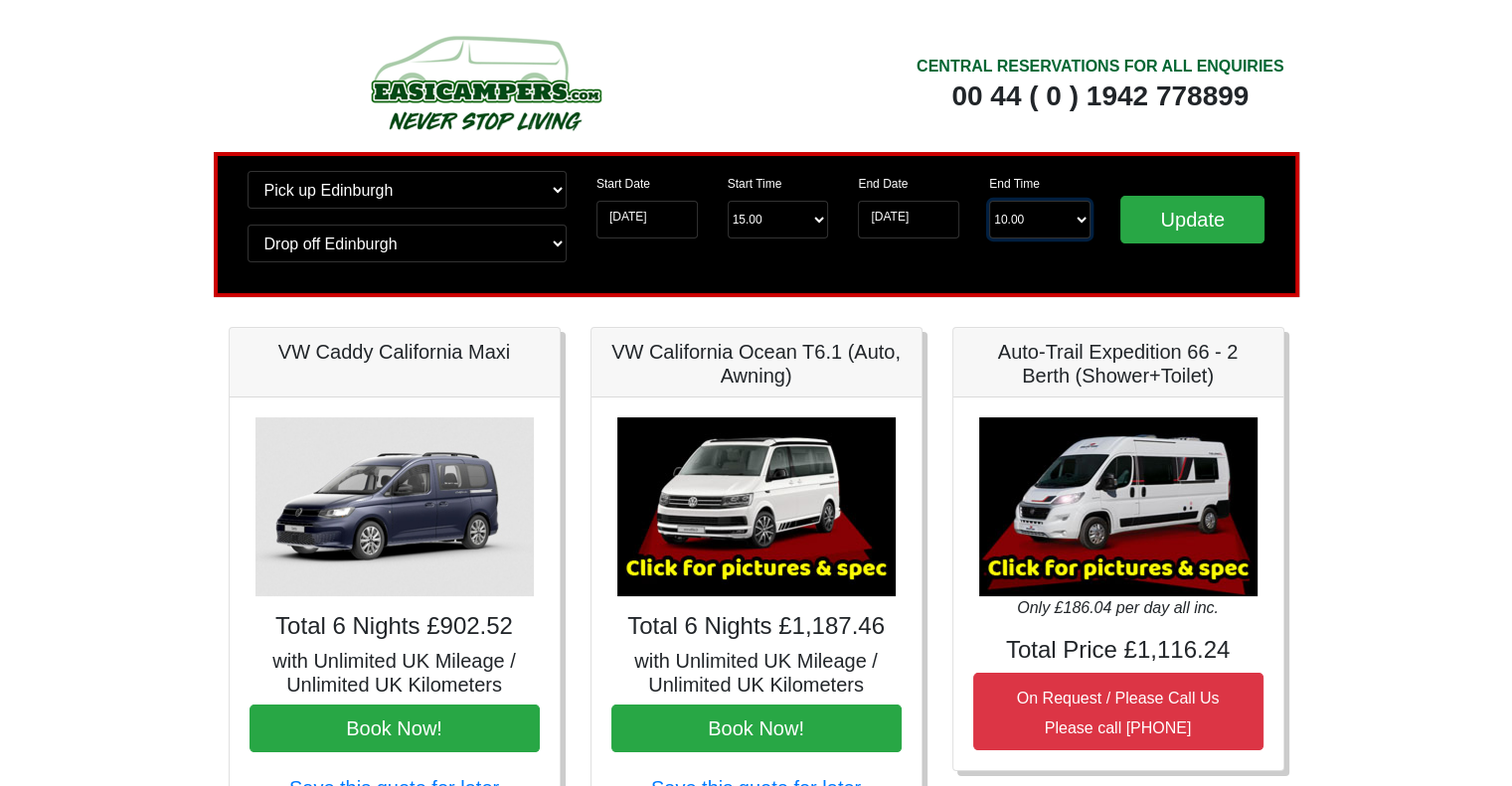 click on "End Time
10.00
--------
08.00 am
09.00 am
10.00 am
11.00 am (Sunday Only)" at bounding box center [1040, 220] 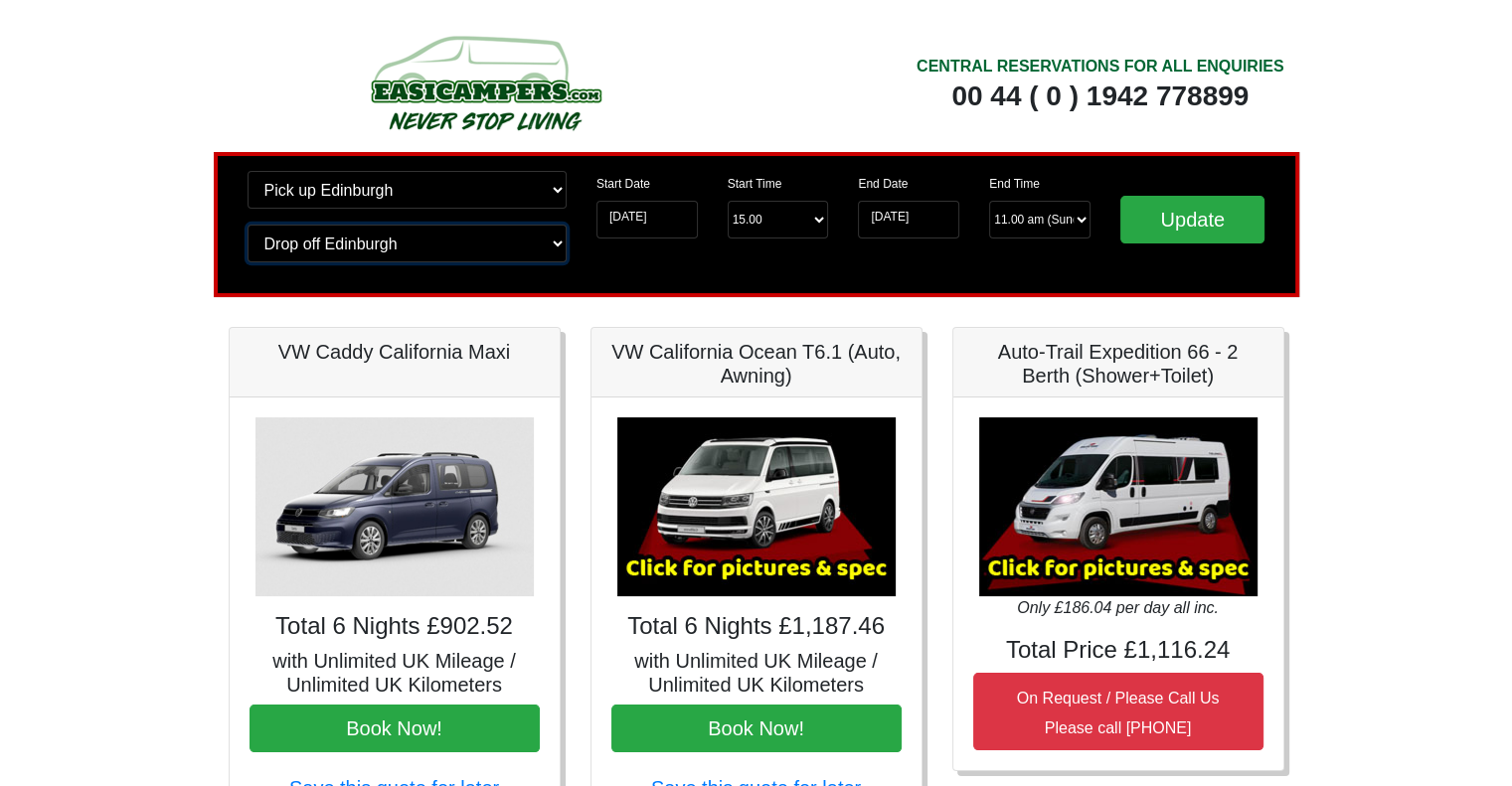 click on "Change drop off location?
Drop off [CITY]
[CITY] Airport
[CITY] [REGION]
[CITY] Airport
[CITY] Airport
[CITY] Airport
[CITY] Airport
[CITY] [REGION]
[CITY] [REGION]
[CITY]" at bounding box center [407, 243] 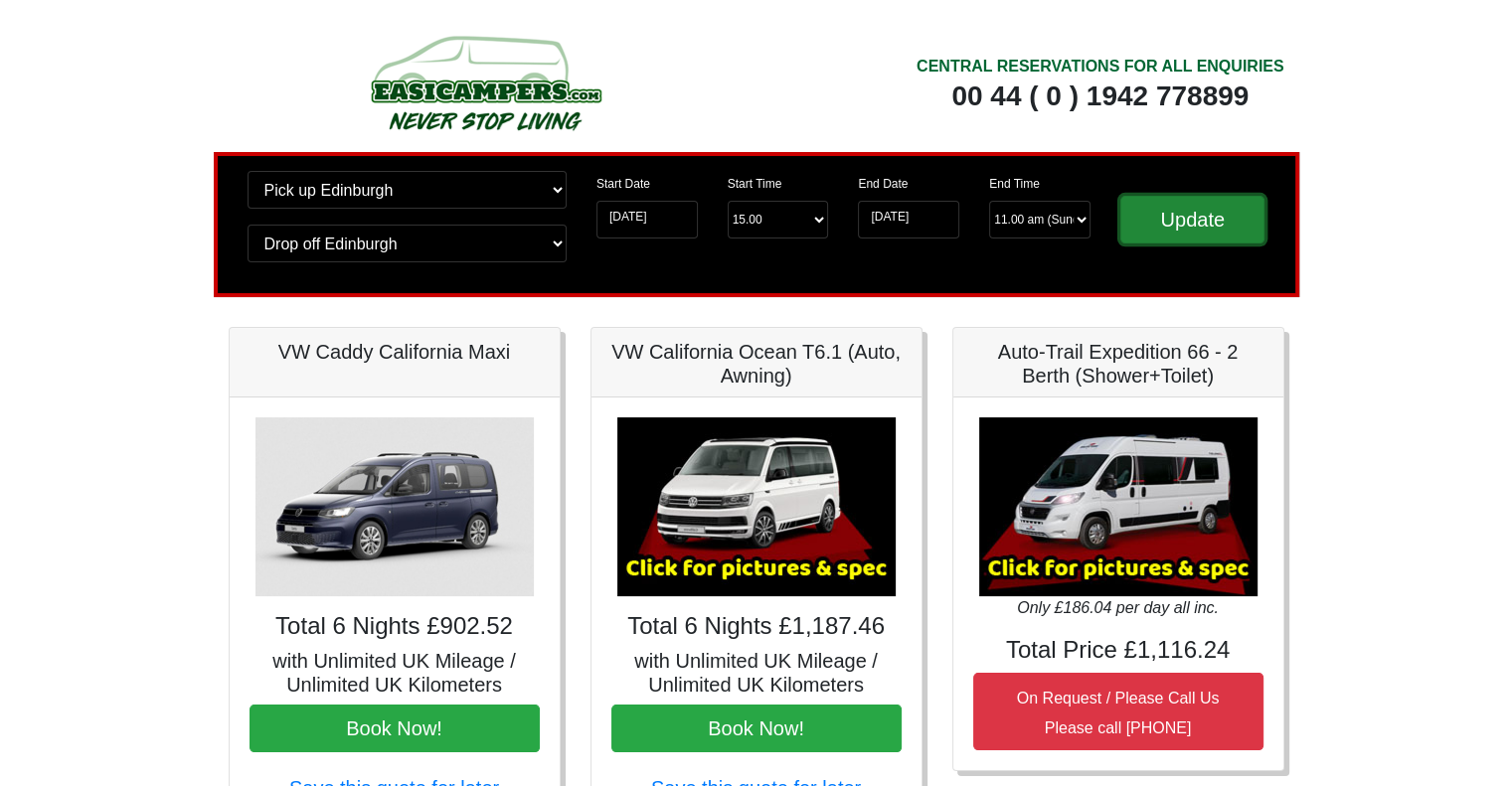 click on "Update" at bounding box center [1193, 220] 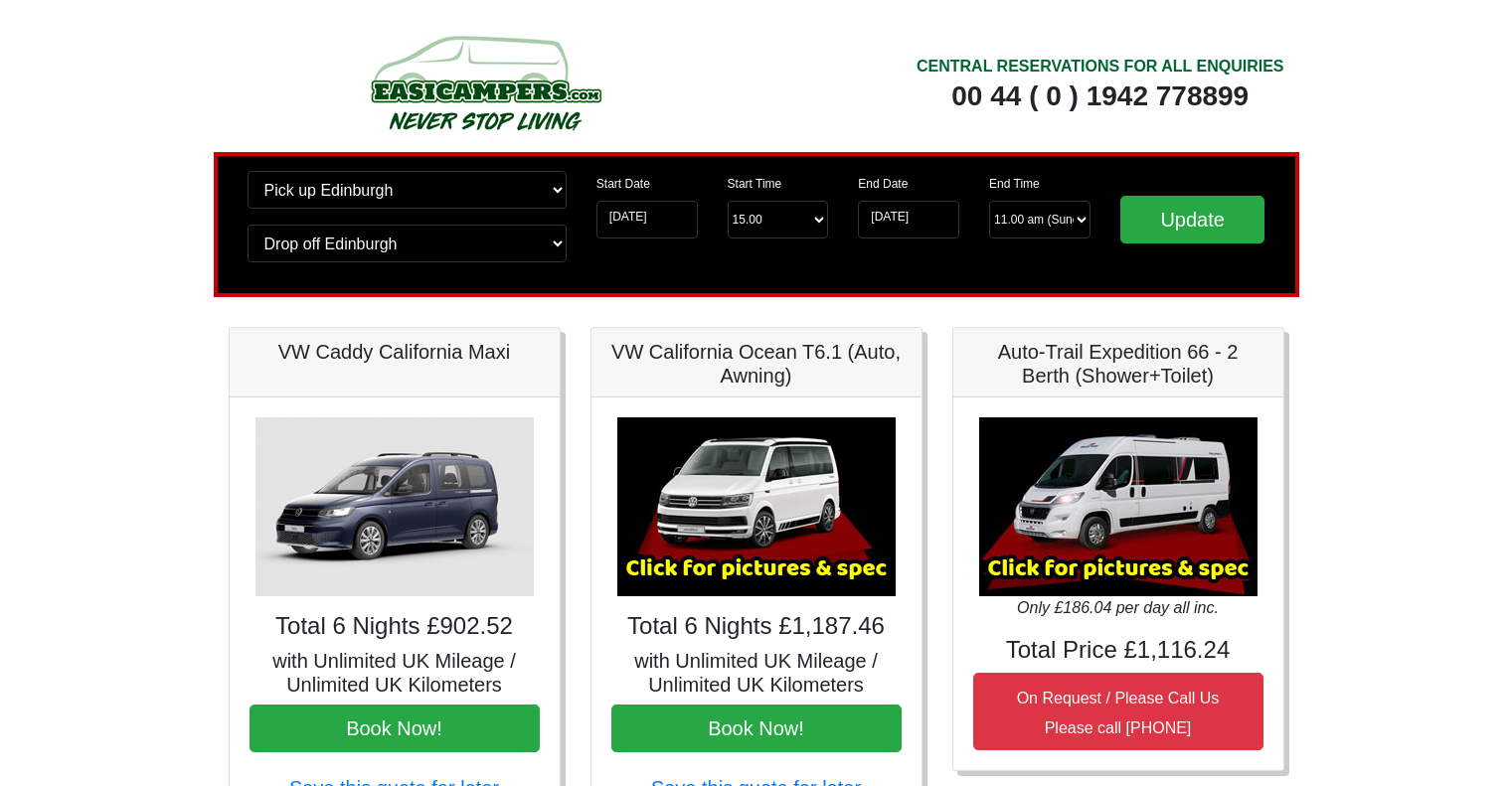 select on "[CITY_CODE]" 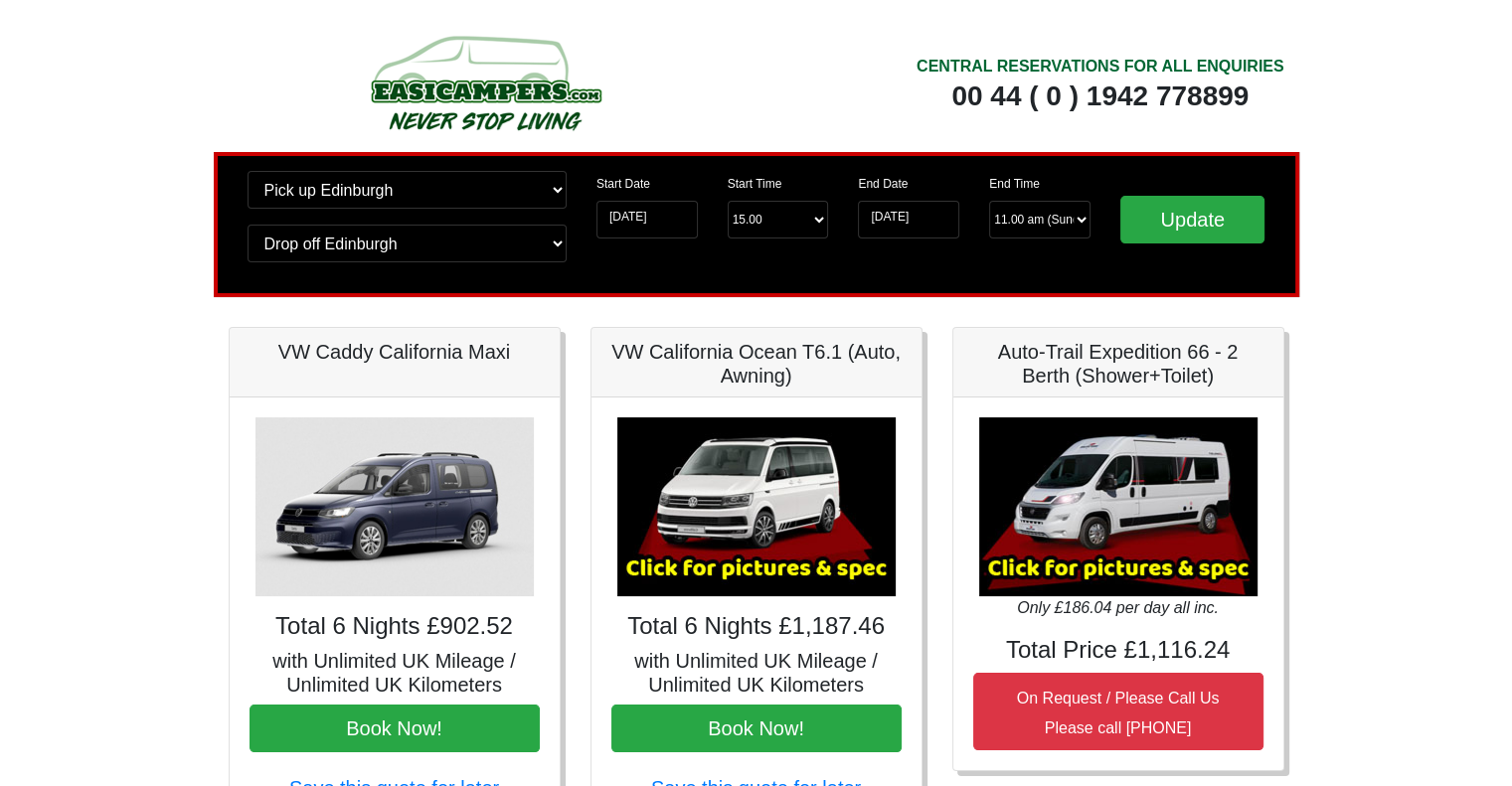 click at bounding box center [485, 82] 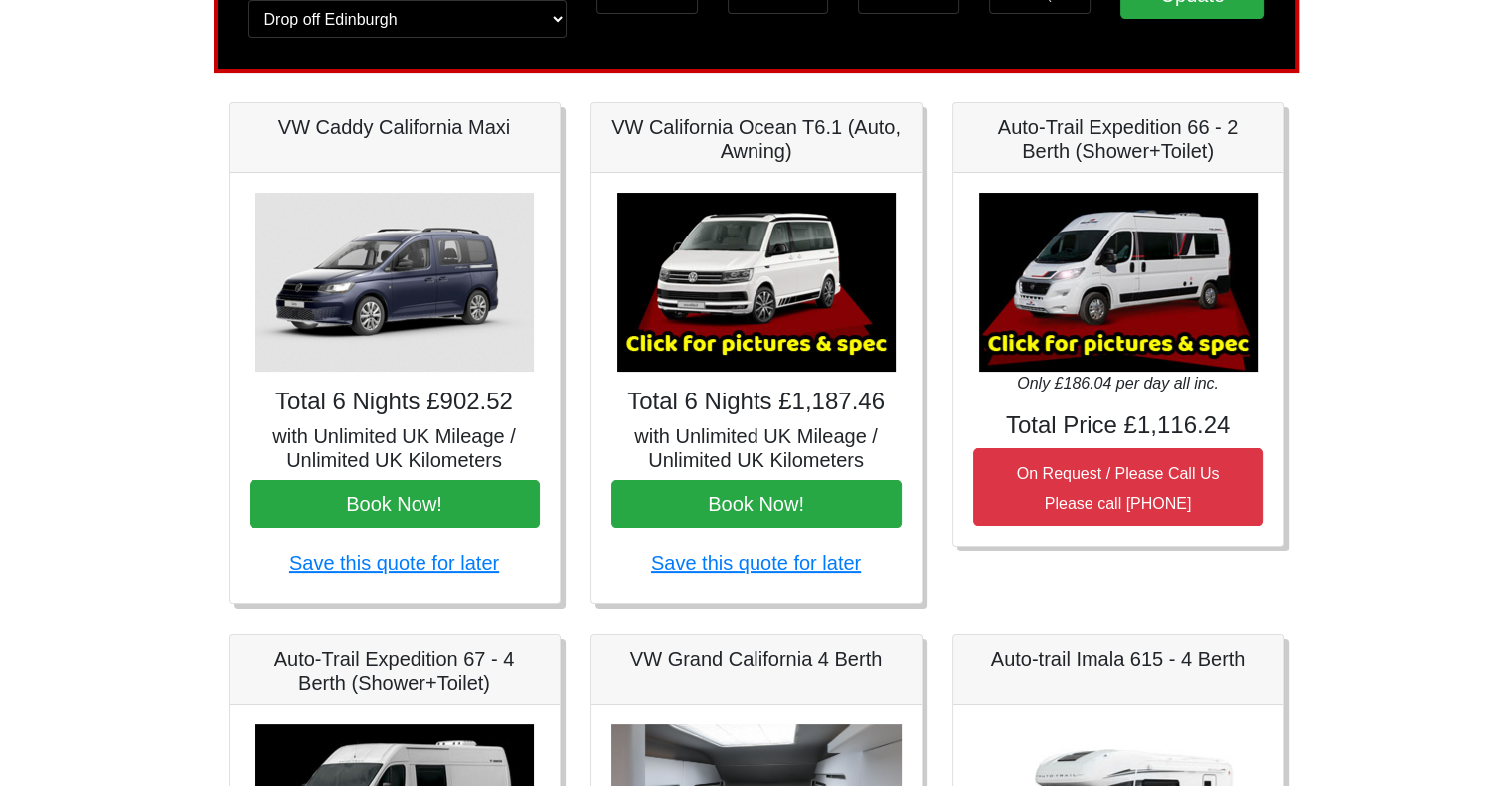scroll, scrollTop: 0, scrollLeft: 0, axis: both 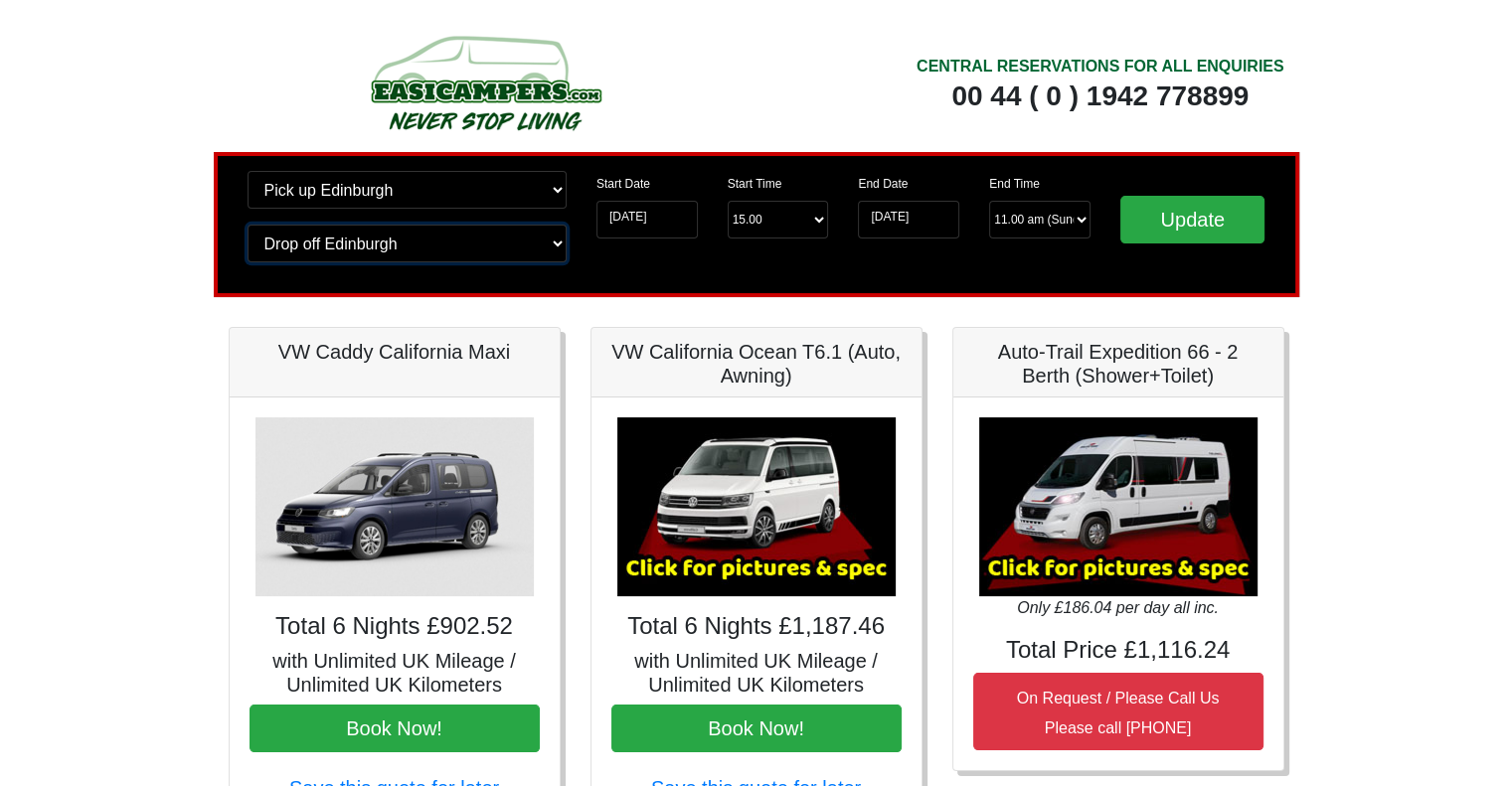 click on "Change drop off location?
Drop off Edinburgh
Birmingham Airport
Blackburn Lancashire
Edinburgh Airport
Glasgow Airport
Liverpool Airport
Manchester Airport
Preston Lancashire
Wigan Lancashire
Wolverhampton" at bounding box center [407, 243] 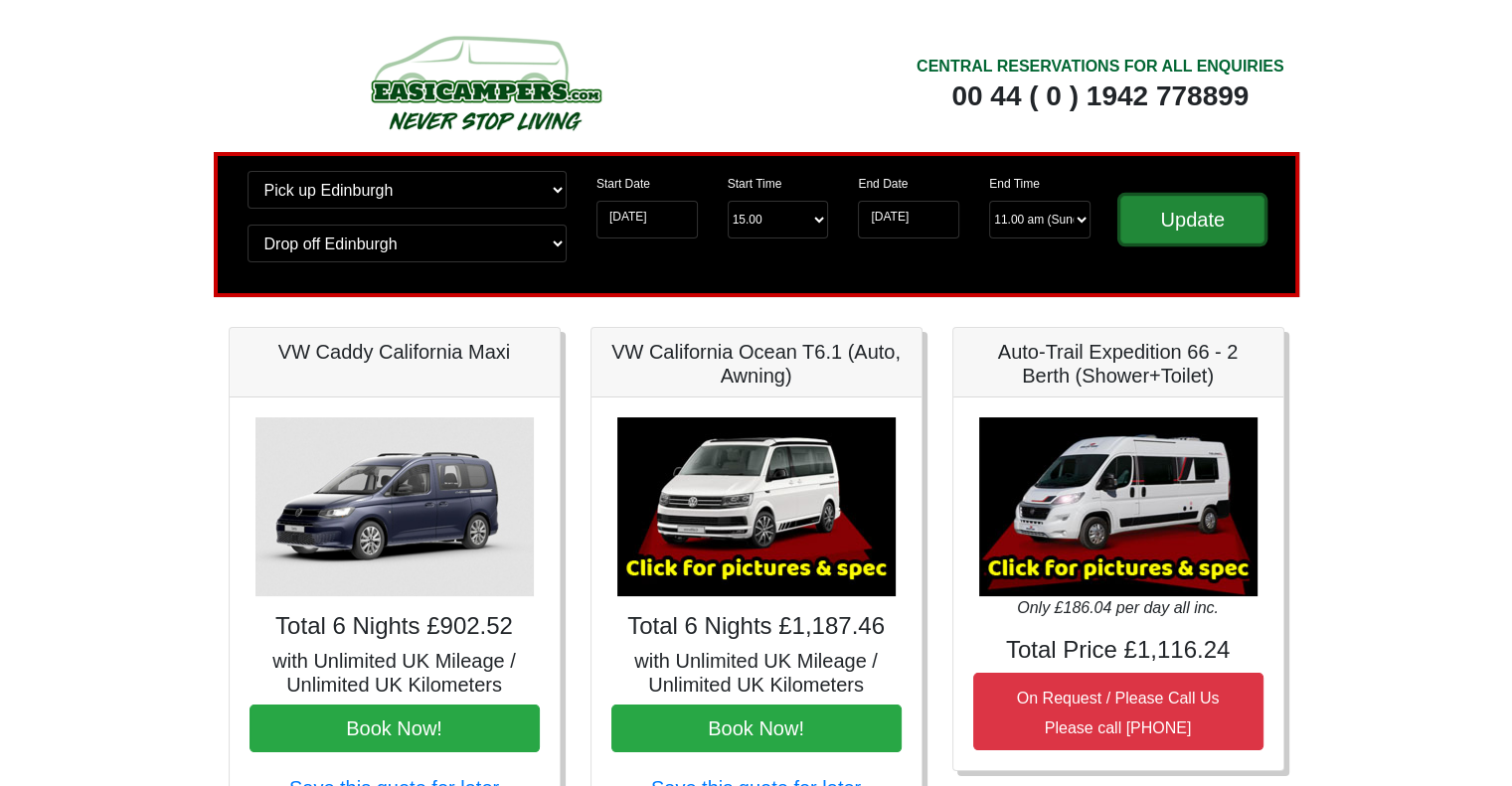 click on "Update" at bounding box center (1193, 220) 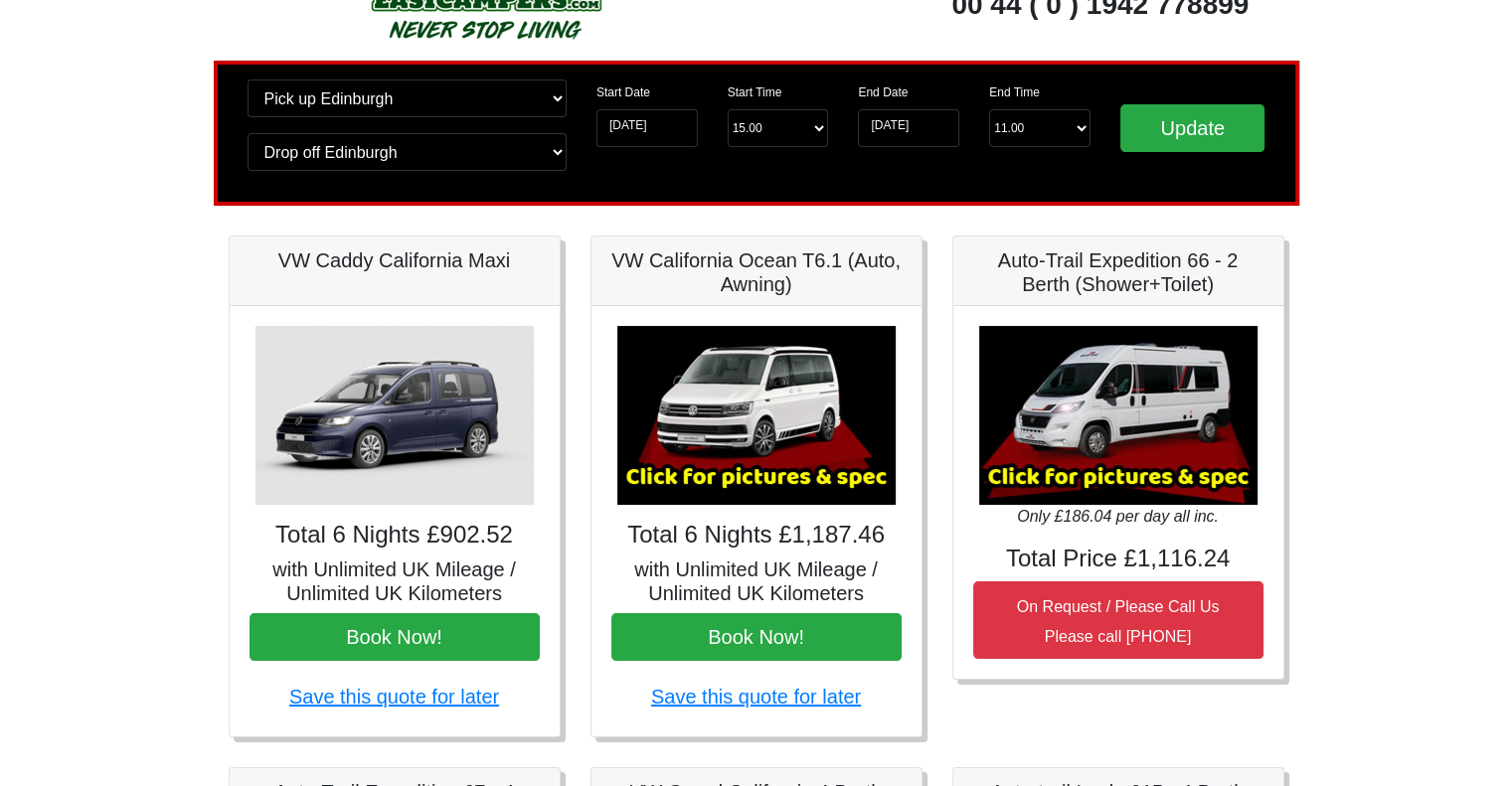 scroll, scrollTop: 99, scrollLeft: 0, axis: vertical 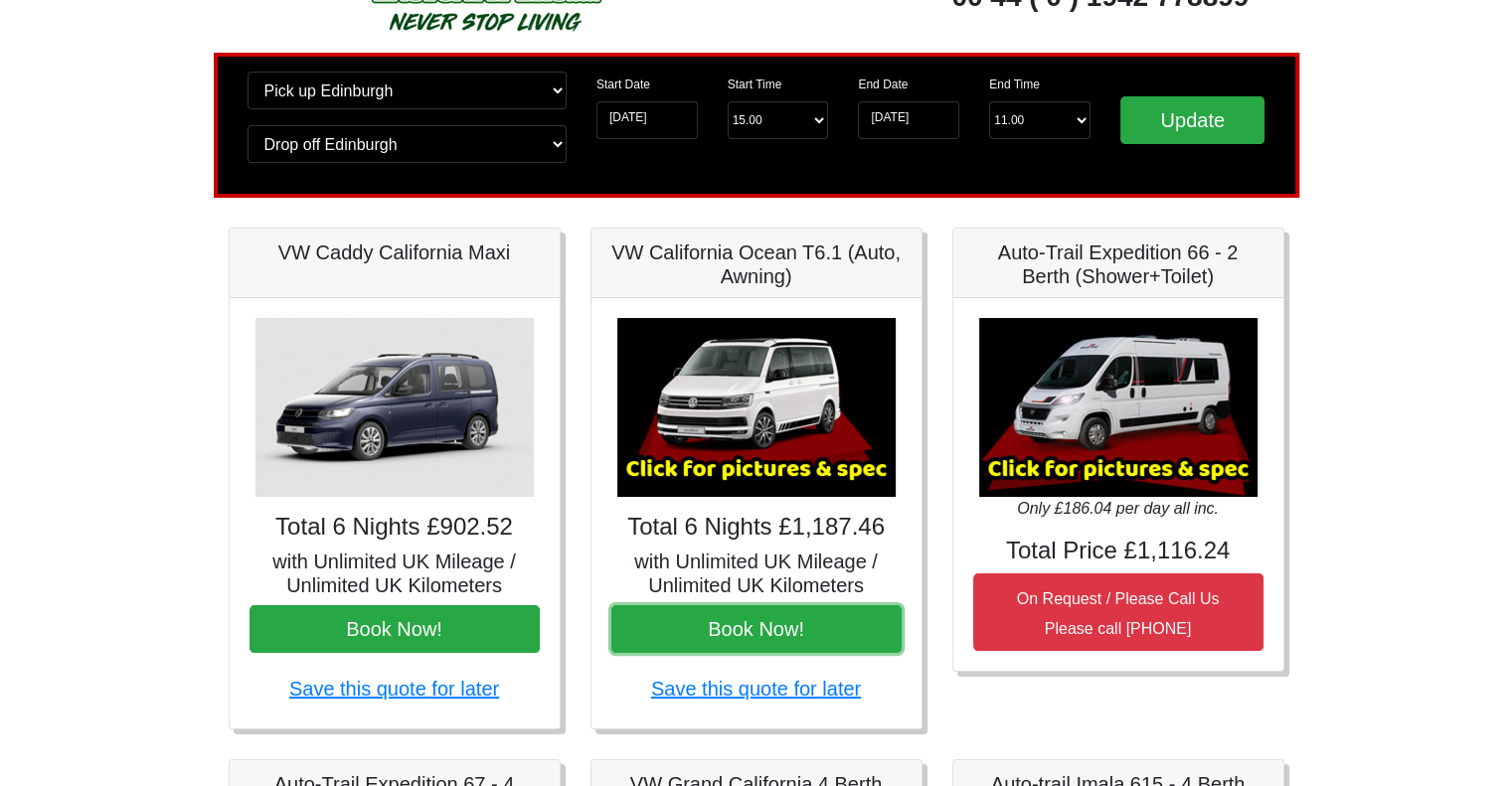 drag, startPoint x: 759, startPoint y: 627, endPoint x: 1316, endPoint y: 451, distance: 584.1447 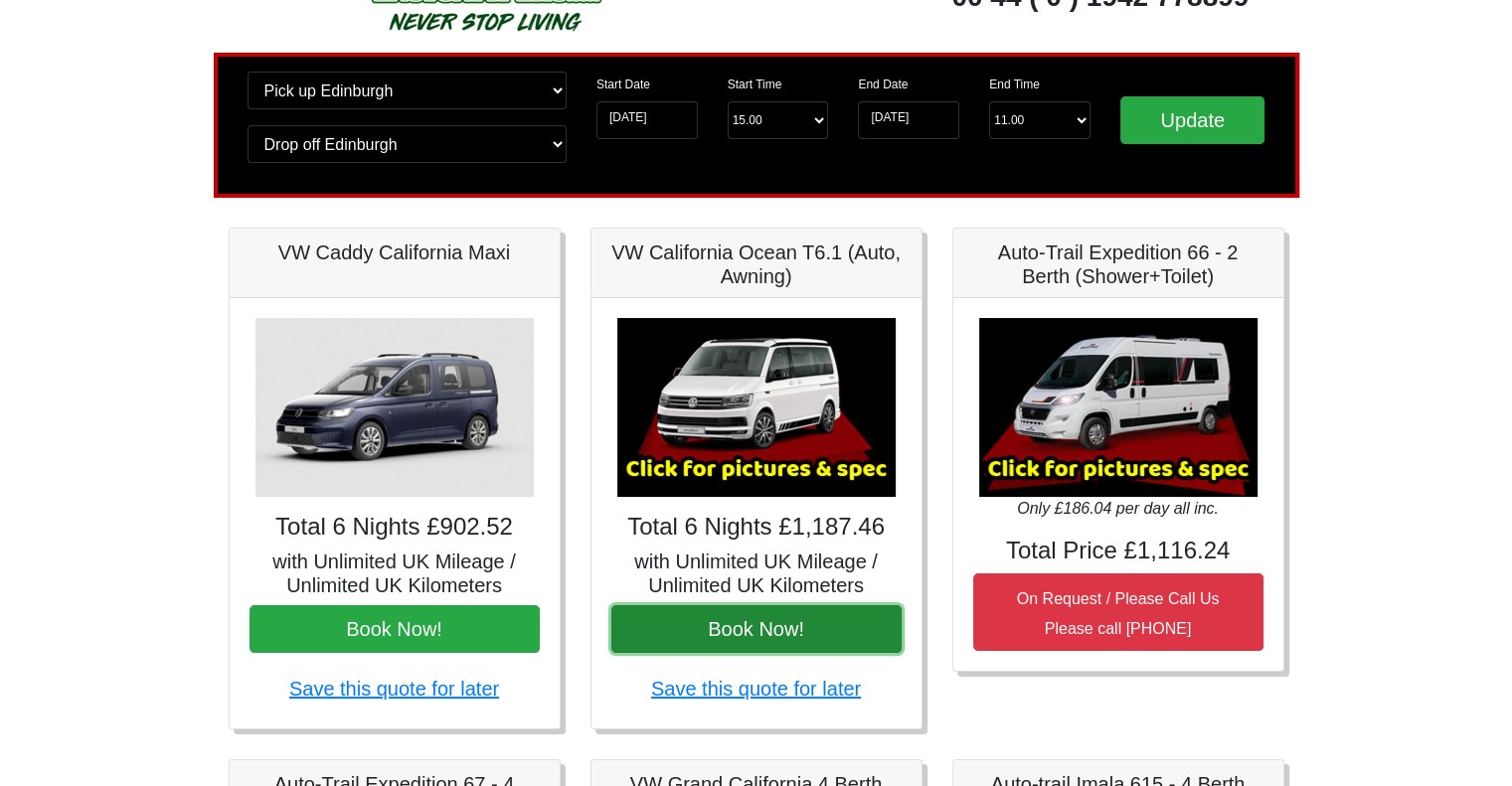 click on "Book Now!" at bounding box center [756, 629] 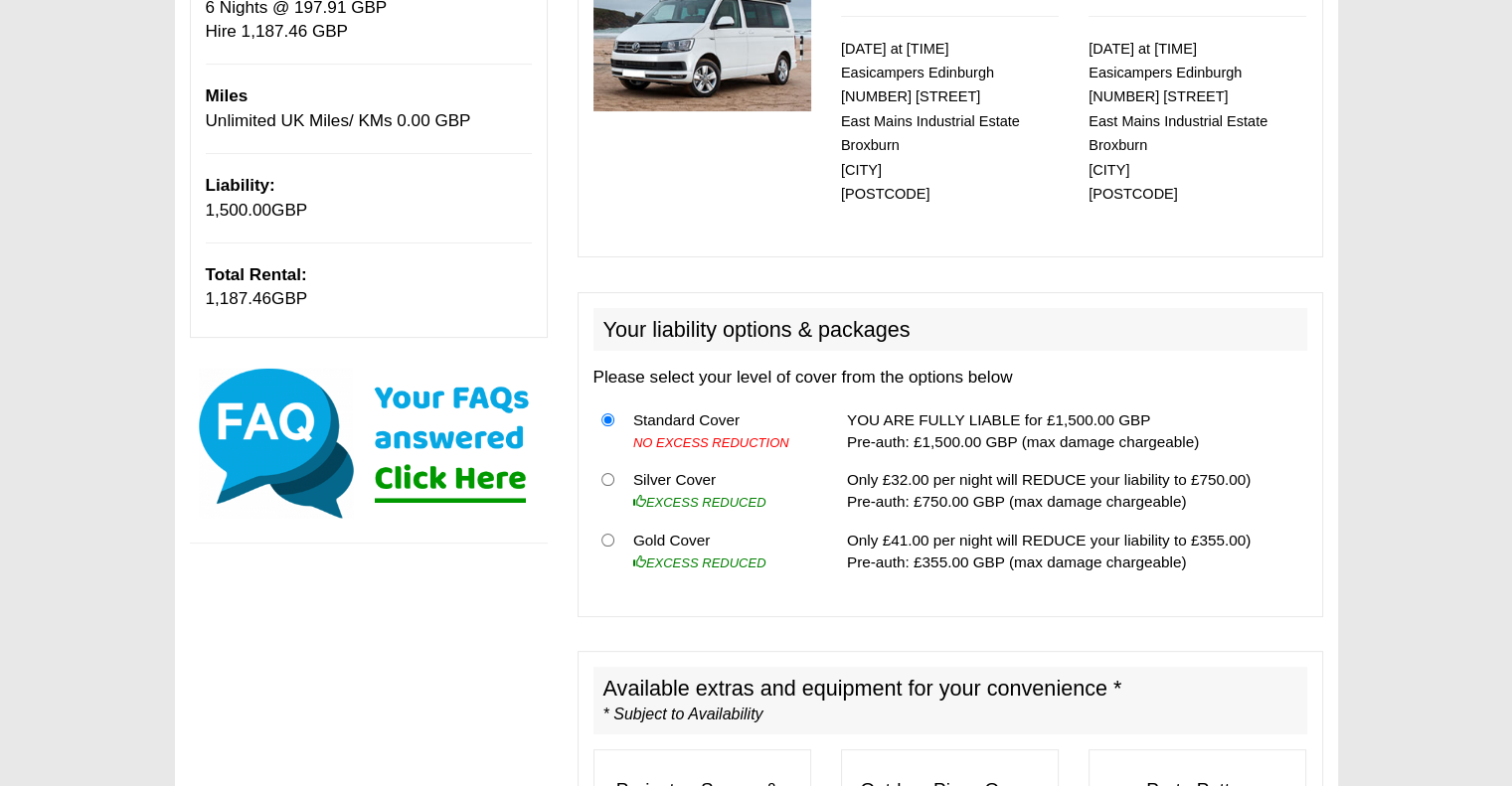 scroll, scrollTop: 397, scrollLeft: 0, axis: vertical 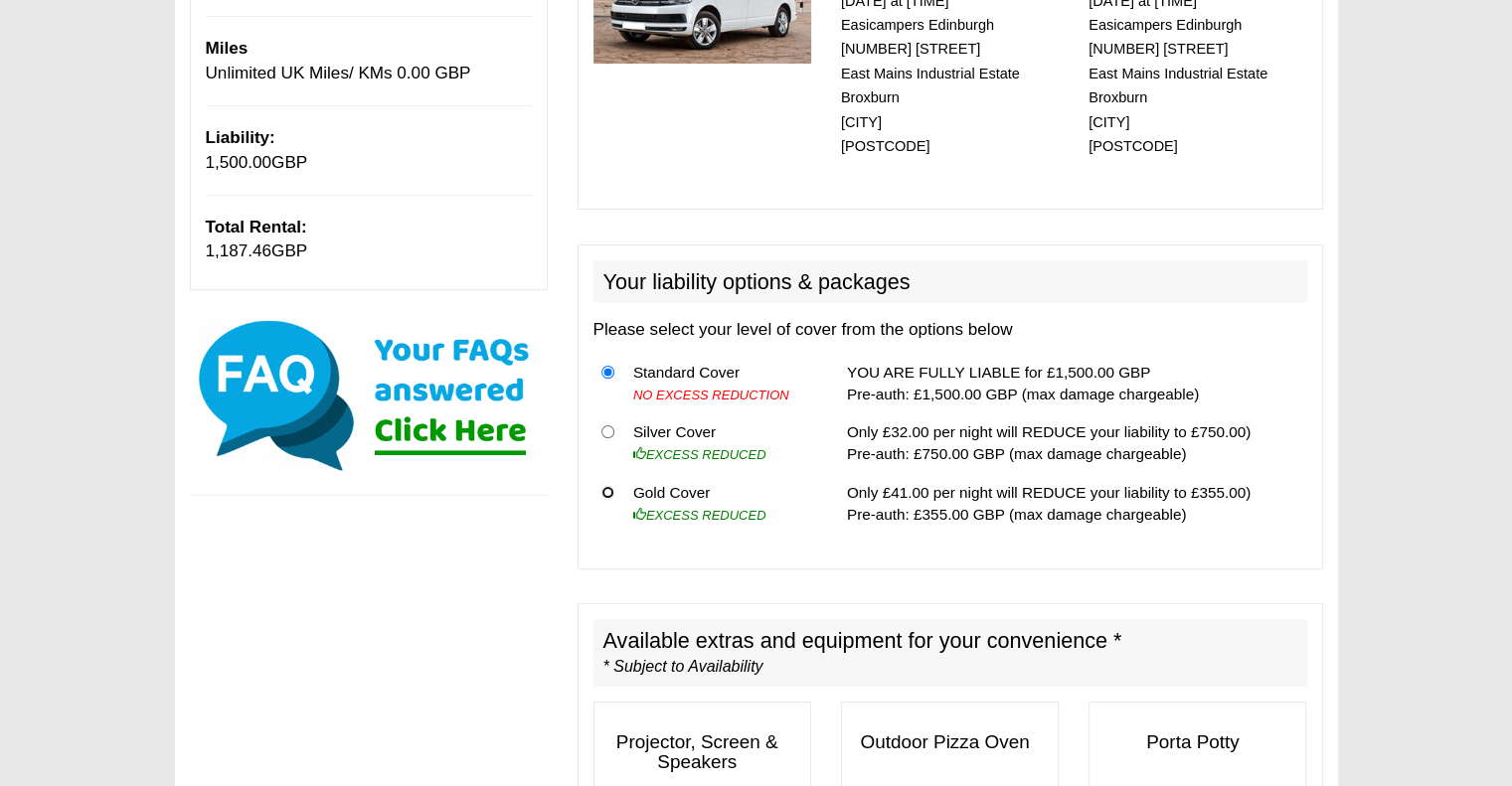 click at bounding box center [607, 492] 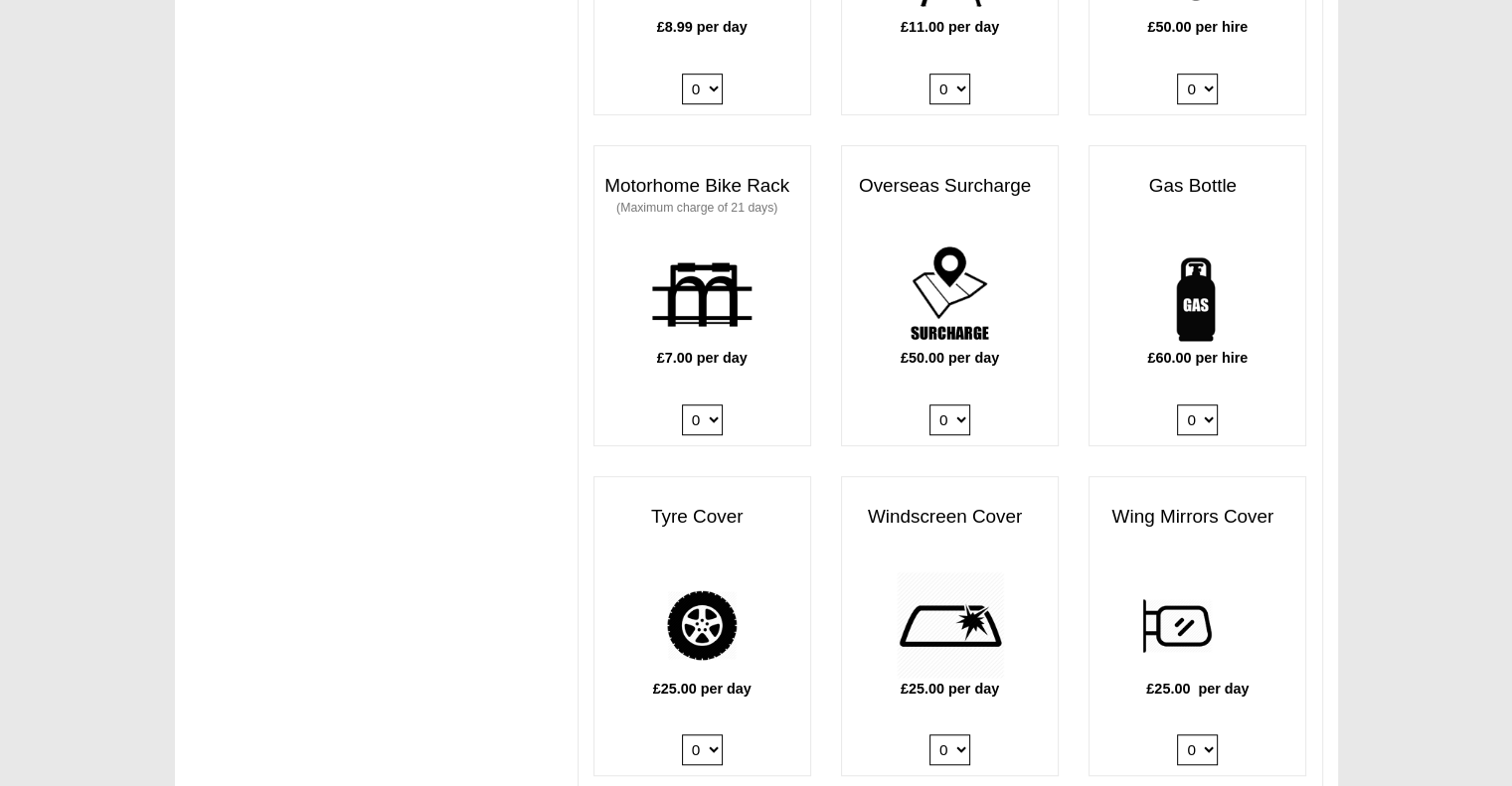 scroll, scrollTop: 1292, scrollLeft: 0, axis: vertical 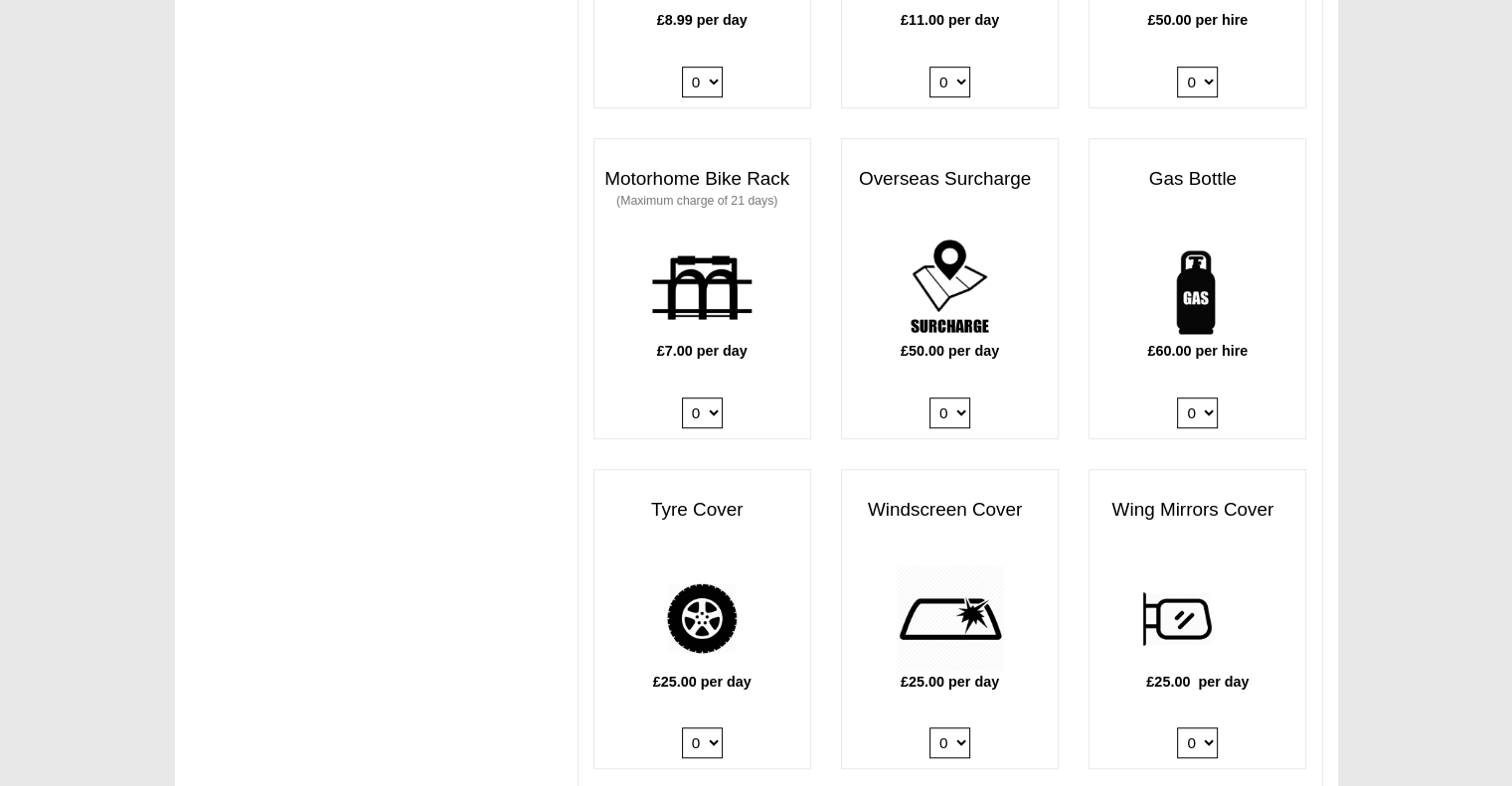 click on "0
1" at bounding box center [1197, 412] 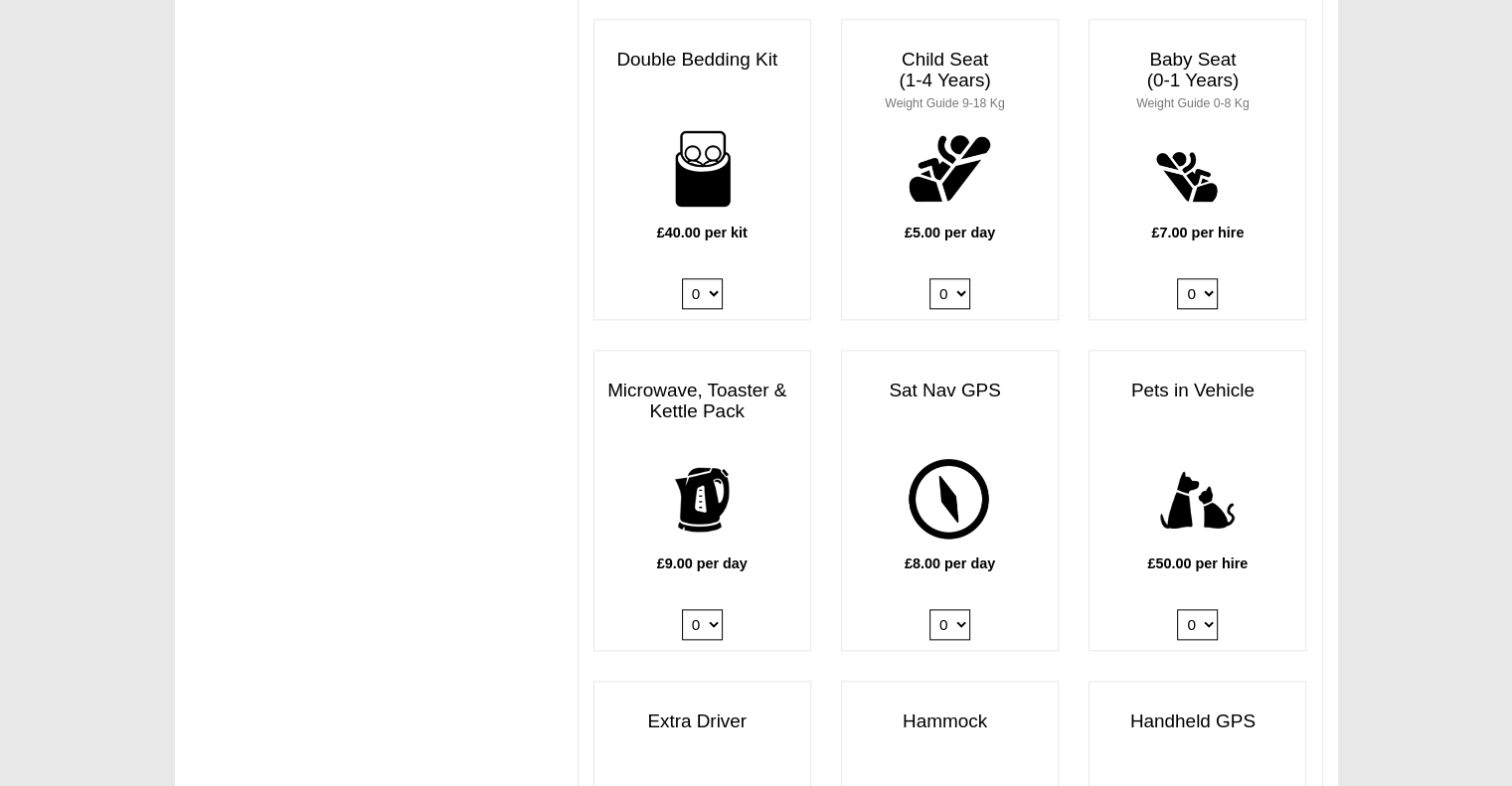 scroll, scrollTop: 2087, scrollLeft: 0, axis: vertical 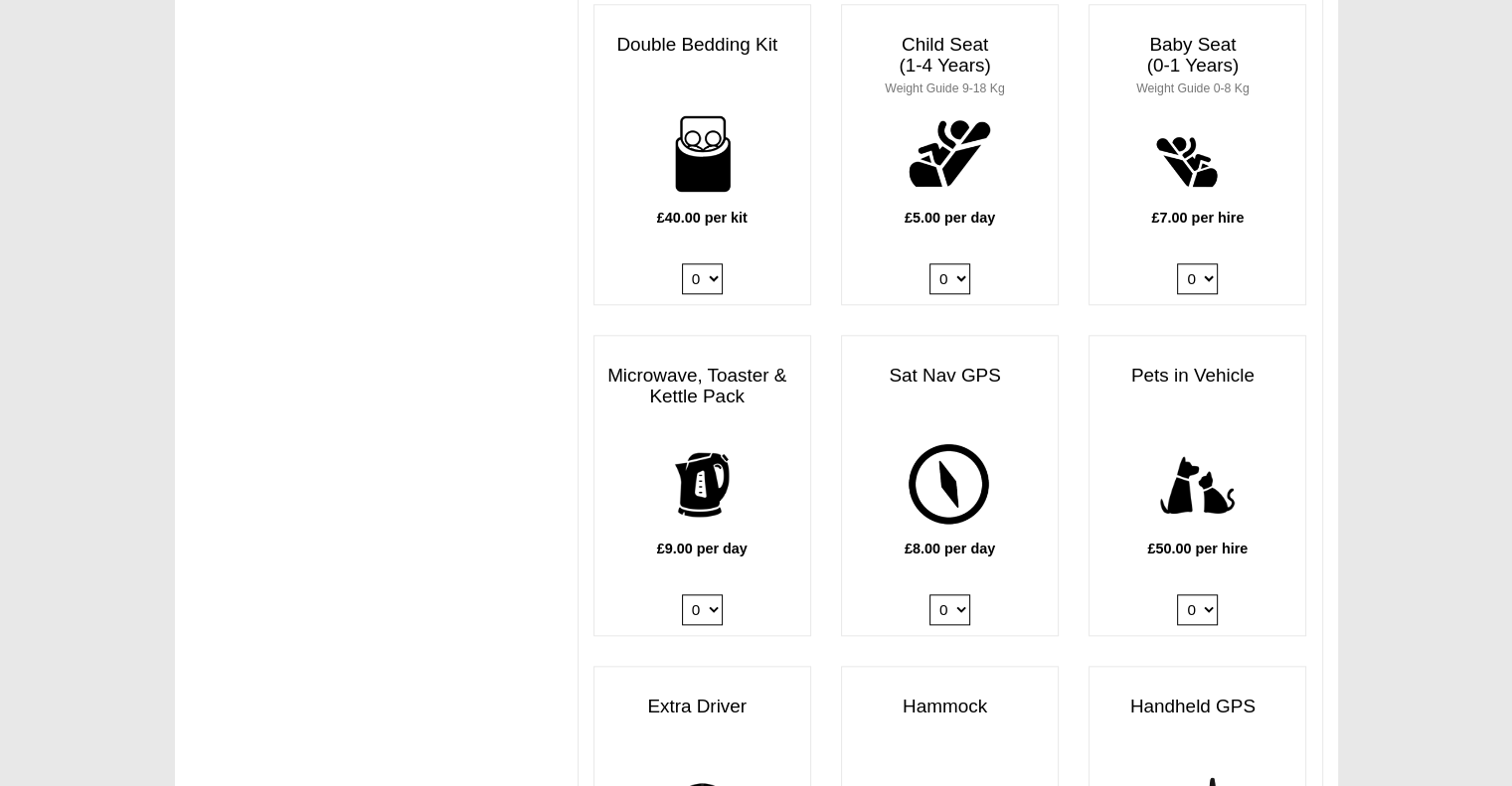 click on "£40.00 per kit
0
1
2
3
4" at bounding box center (702, 202) 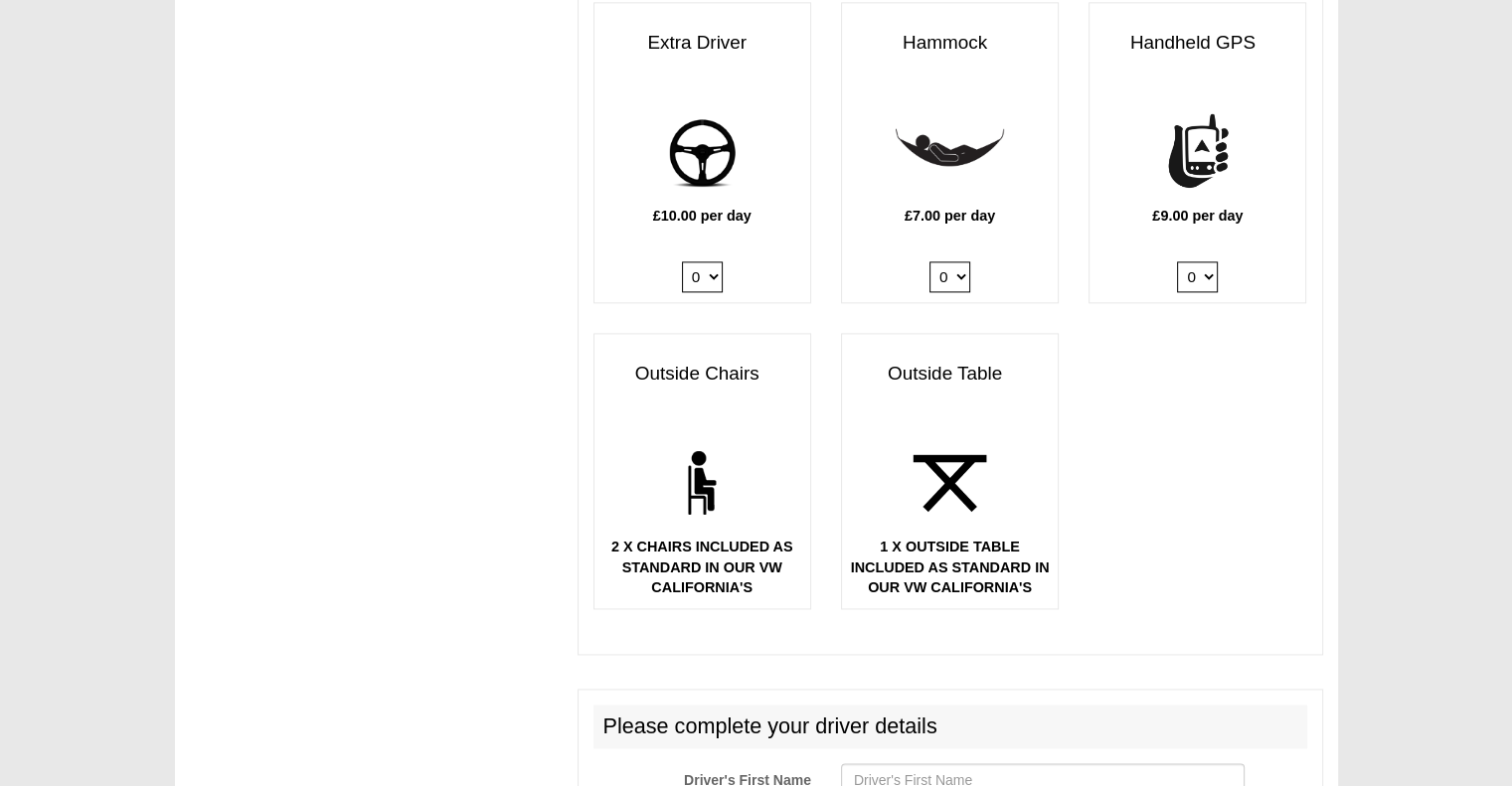 scroll, scrollTop: 2782, scrollLeft: 0, axis: vertical 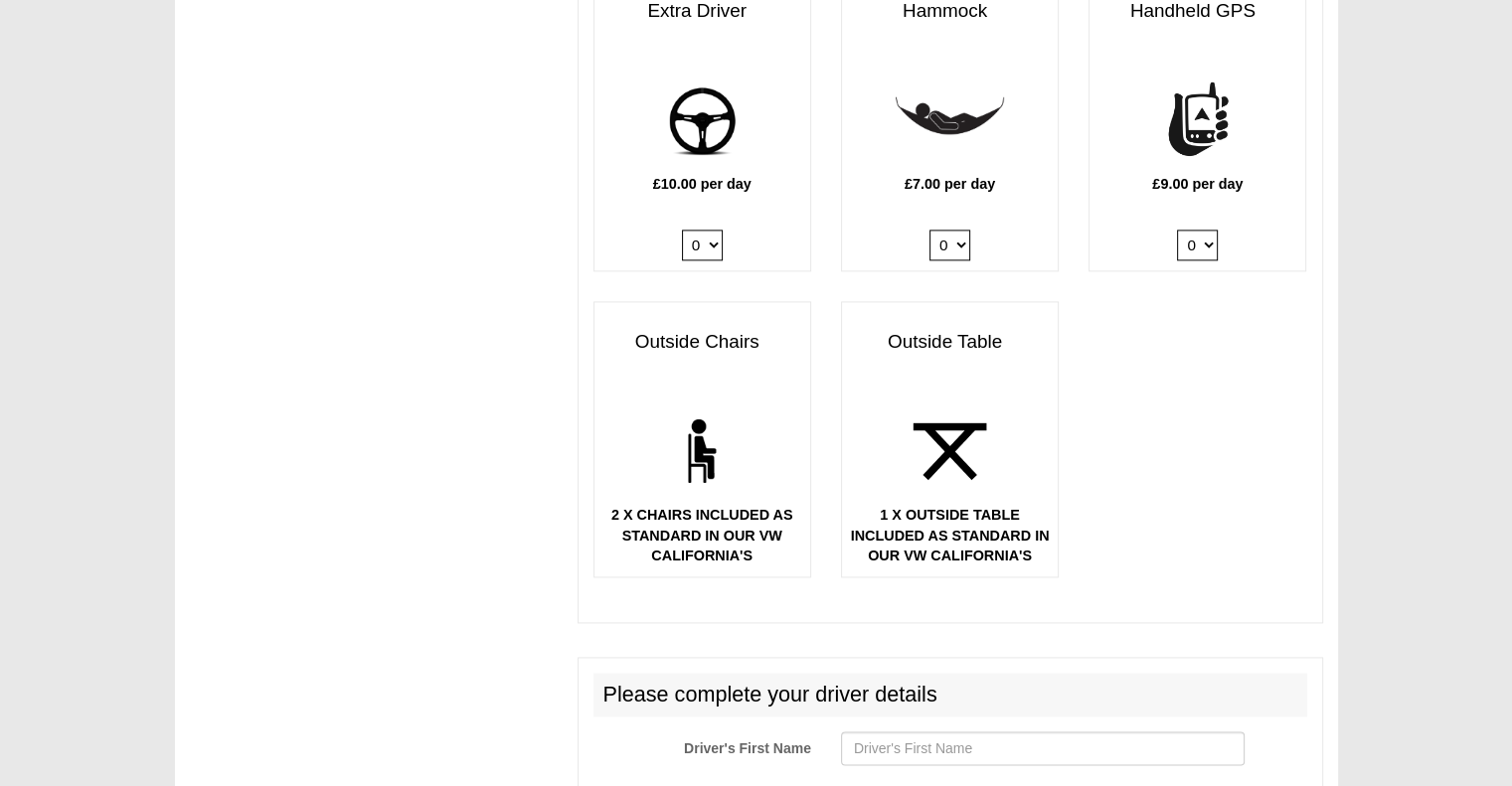 click on "2 X CHAIRS INCLUDED AS STANDARD IN OUR VW CALIFORNIA'S" at bounding box center (702, 535) 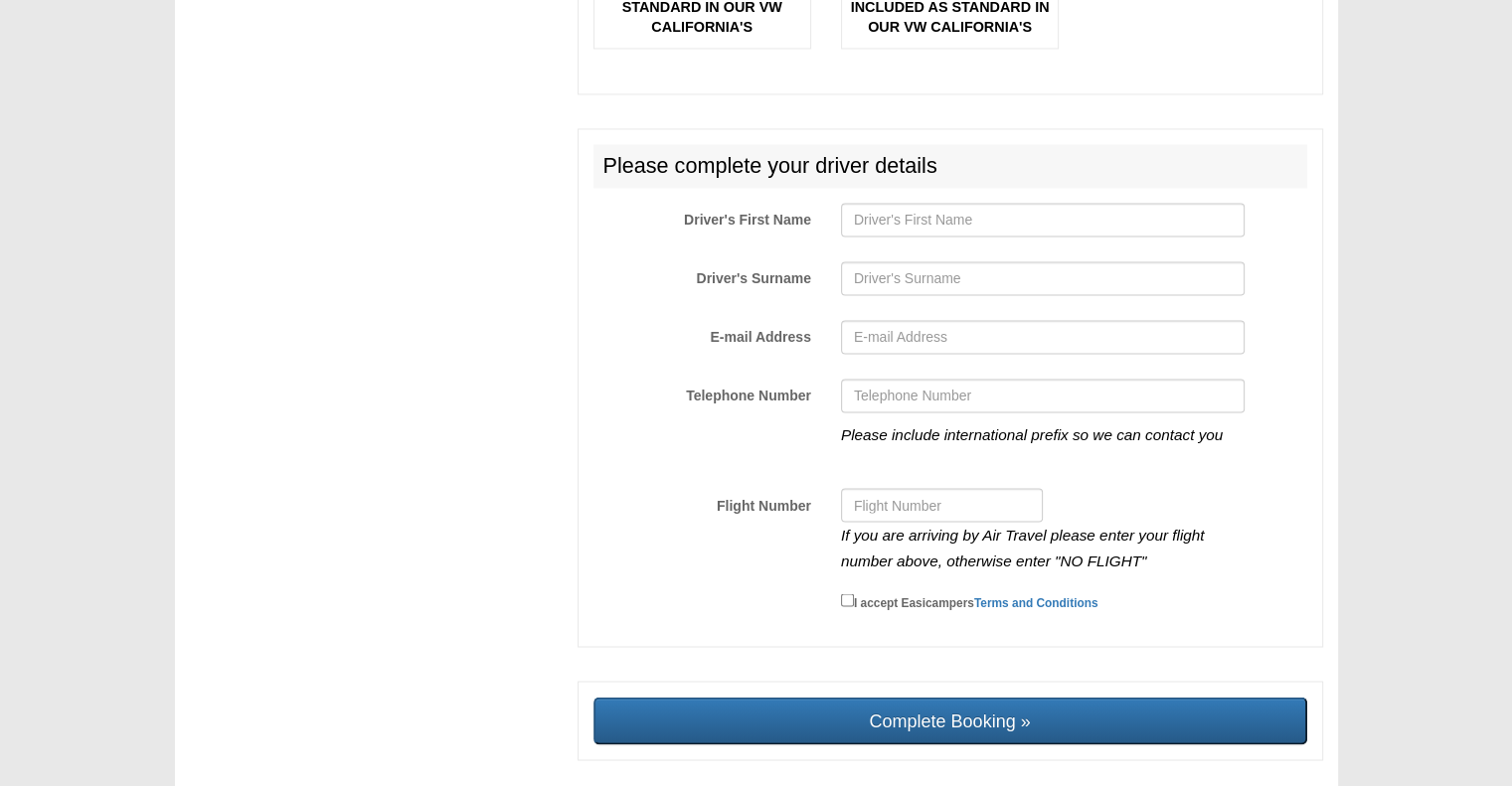 scroll, scrollTop: 3297, scrollLeft: 0, axis: vertical 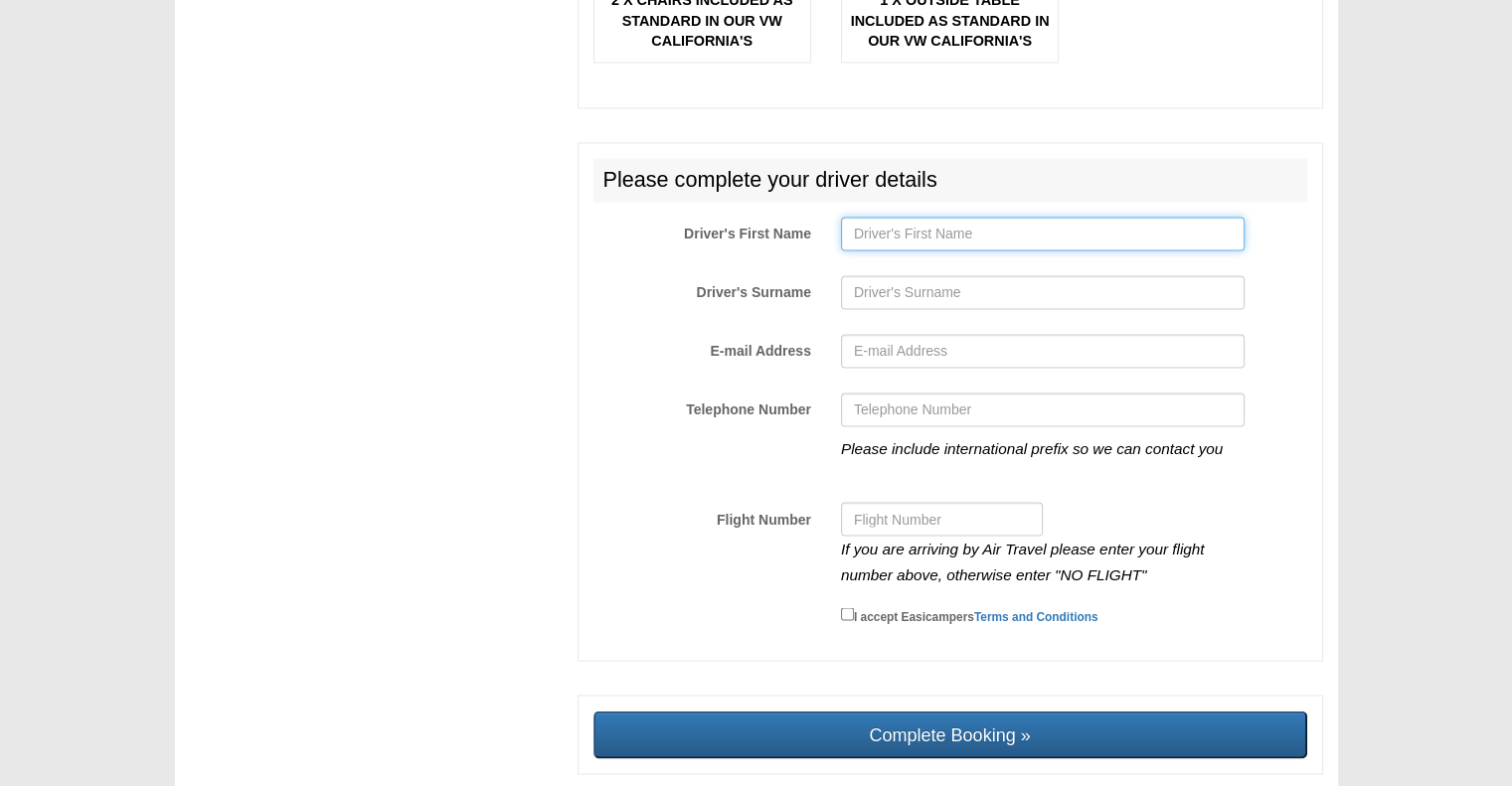 click on "Driver's First Name" at bounding box center (1043, 234) 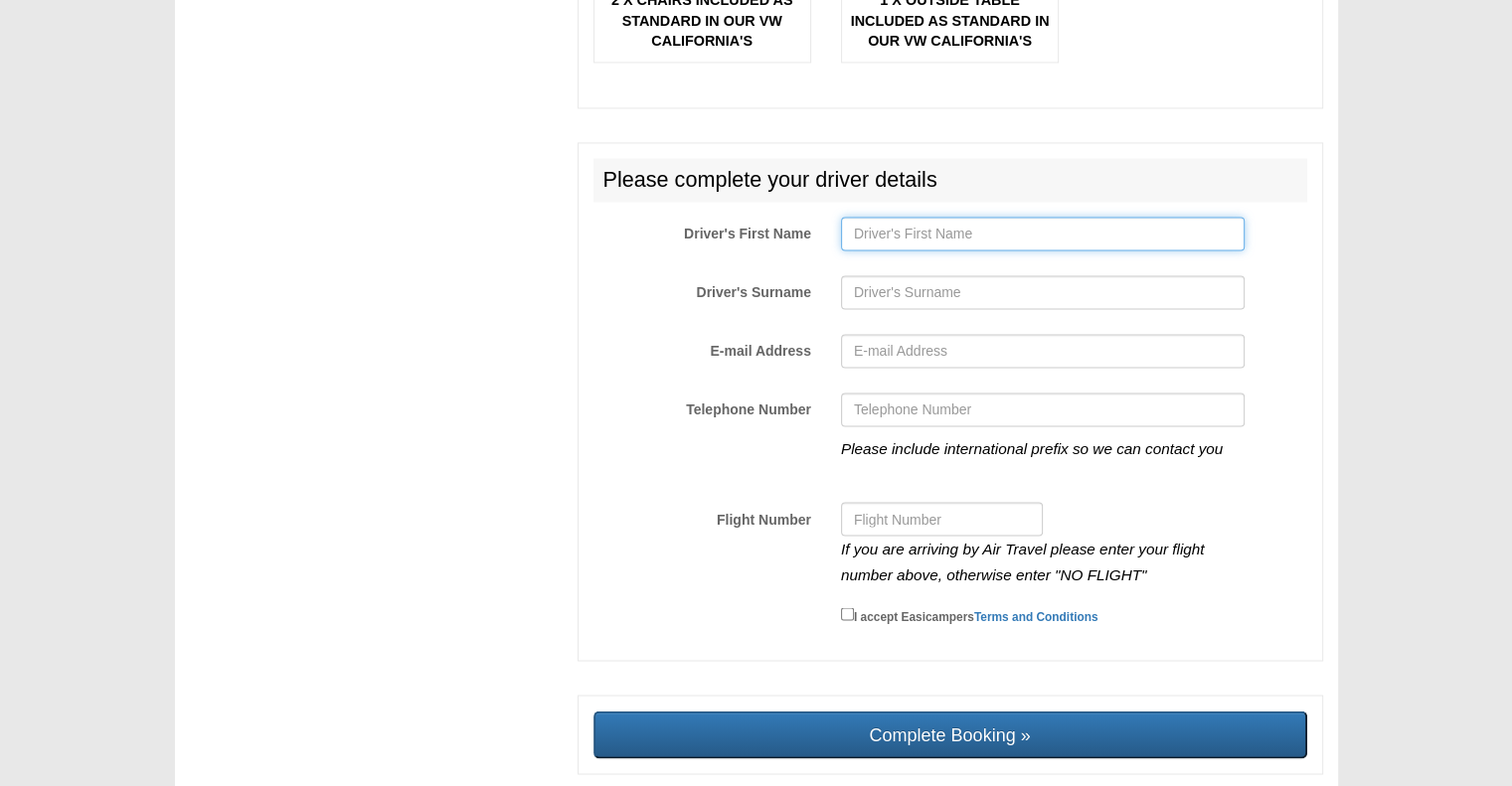 type on "Luka" 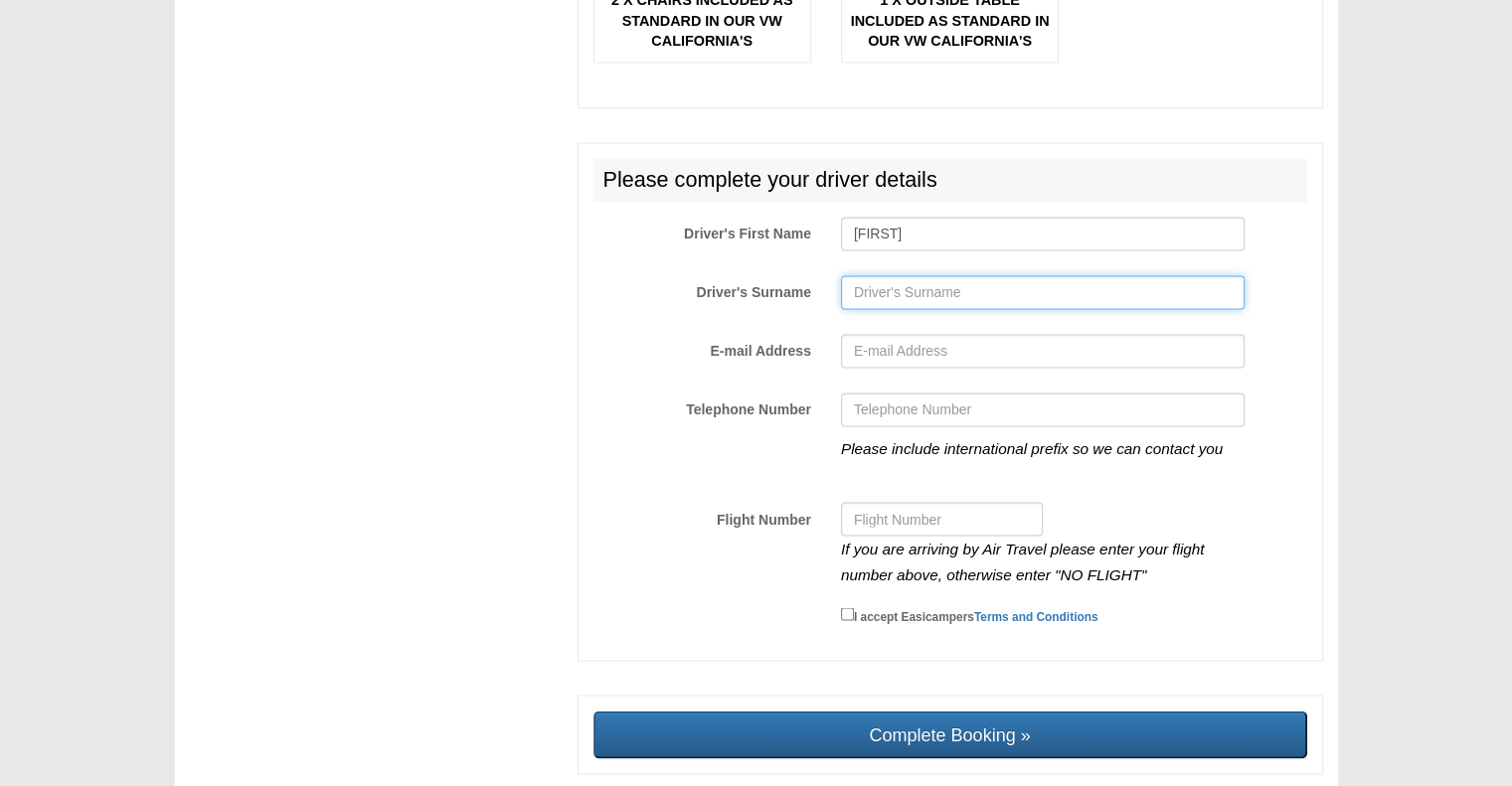 type on "Mušanović" 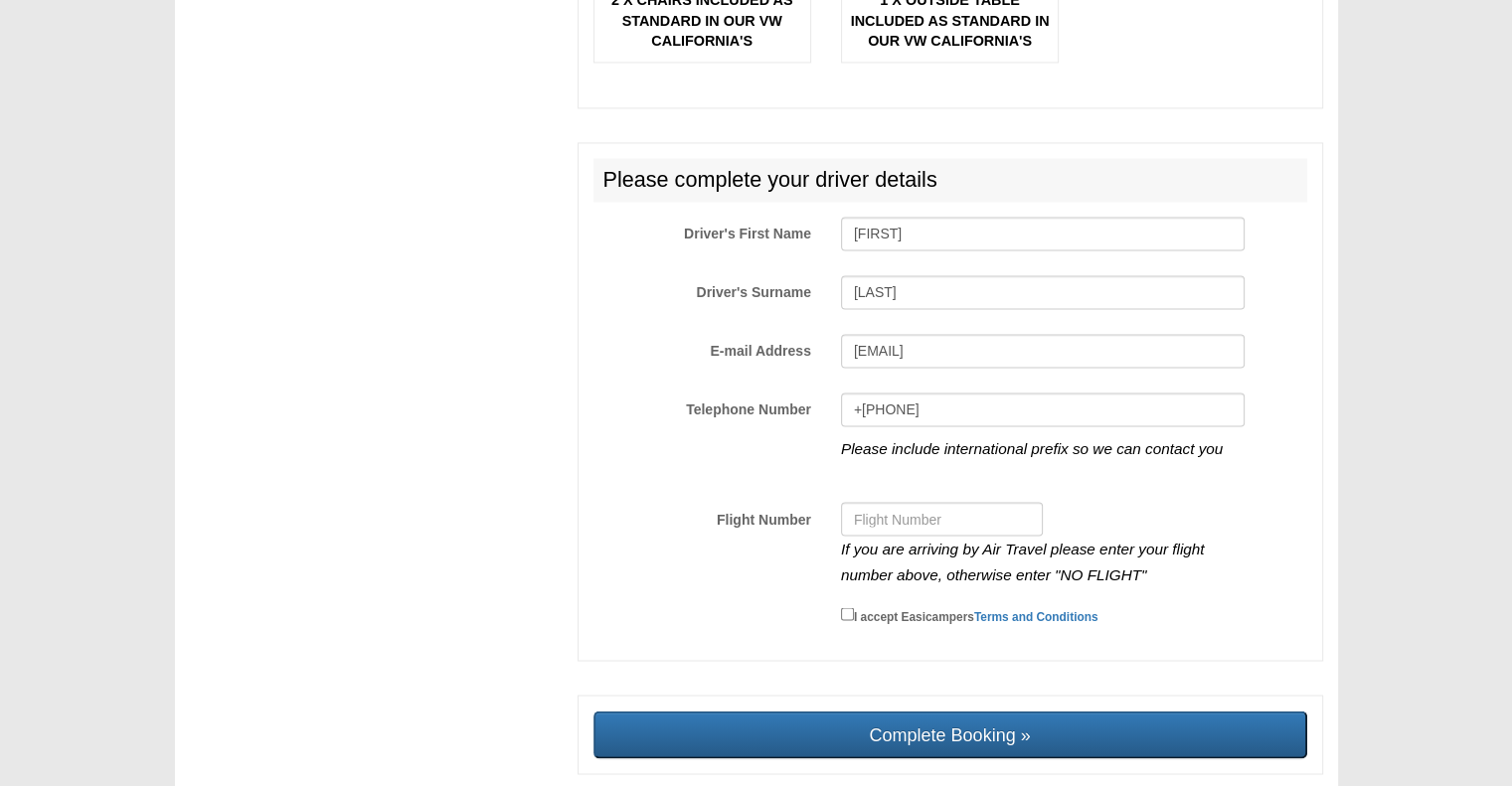 click on "11 08 2025
-------
2025
-------
Sorry, you dont qualify :(
CENTRAL RESERVATIONS FOR ALL ENQUIRIES
00 44 ( 0 ) 1942 778899
IMPORTANT  We advise hirers to purchase a full gas bottle now. Gas is needed for cooking, heating etc.
Booking Summary
Average Daily Rental Rate
6 Nights @ 197.91 GBP
Hire 1,187.46 GBP
Miles
Unlimited UK Miles/ KMs 0.00 GBP
Secure Cover
6 Days x £ 41.00  =  246.00  GBP
Extras Included
Gas Bottle x QTY 1 @ 60.00 GBP per hire.  Double Bedding Kit x QTY 1 @ 40.00 GBP per kit.
Liability:
355.00  GBP
Total Rental:
1,533.46  GBP" at bounding box center [756, -1206] 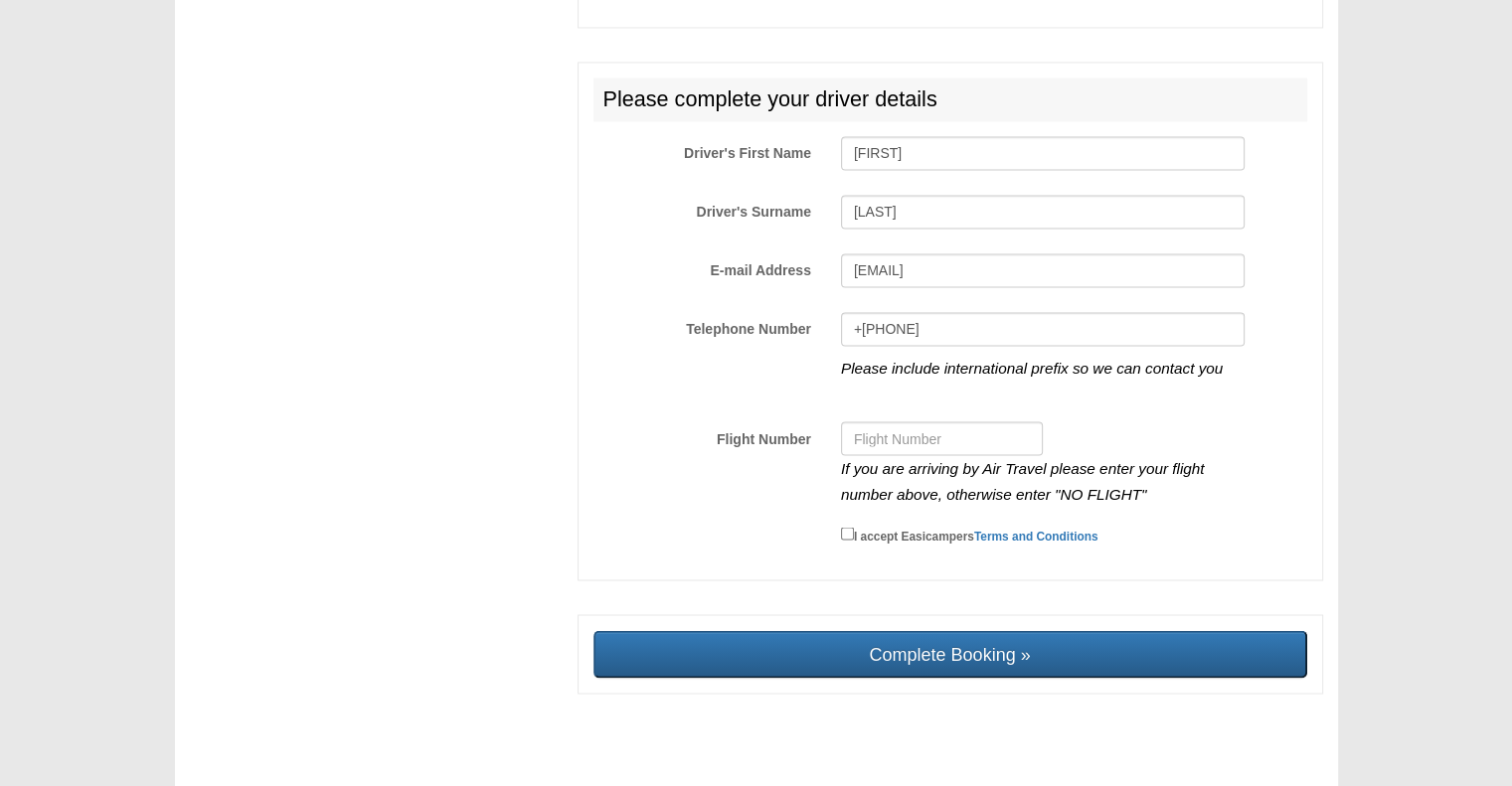 scroll, scrollTop: 3396, scrollLeft: 0, axis: vertical 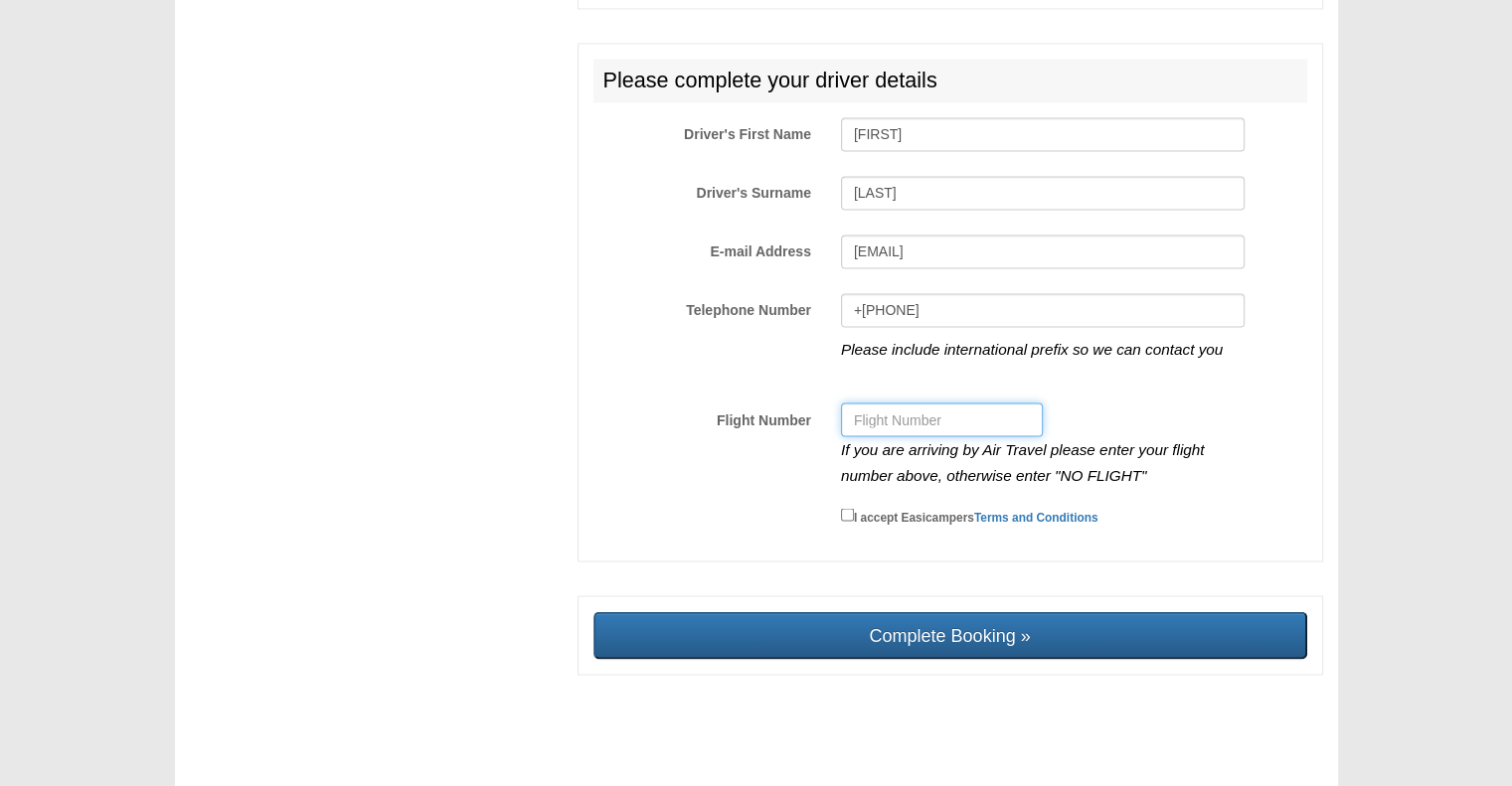 click on "Flight Number" at bounding box center [941, 419] 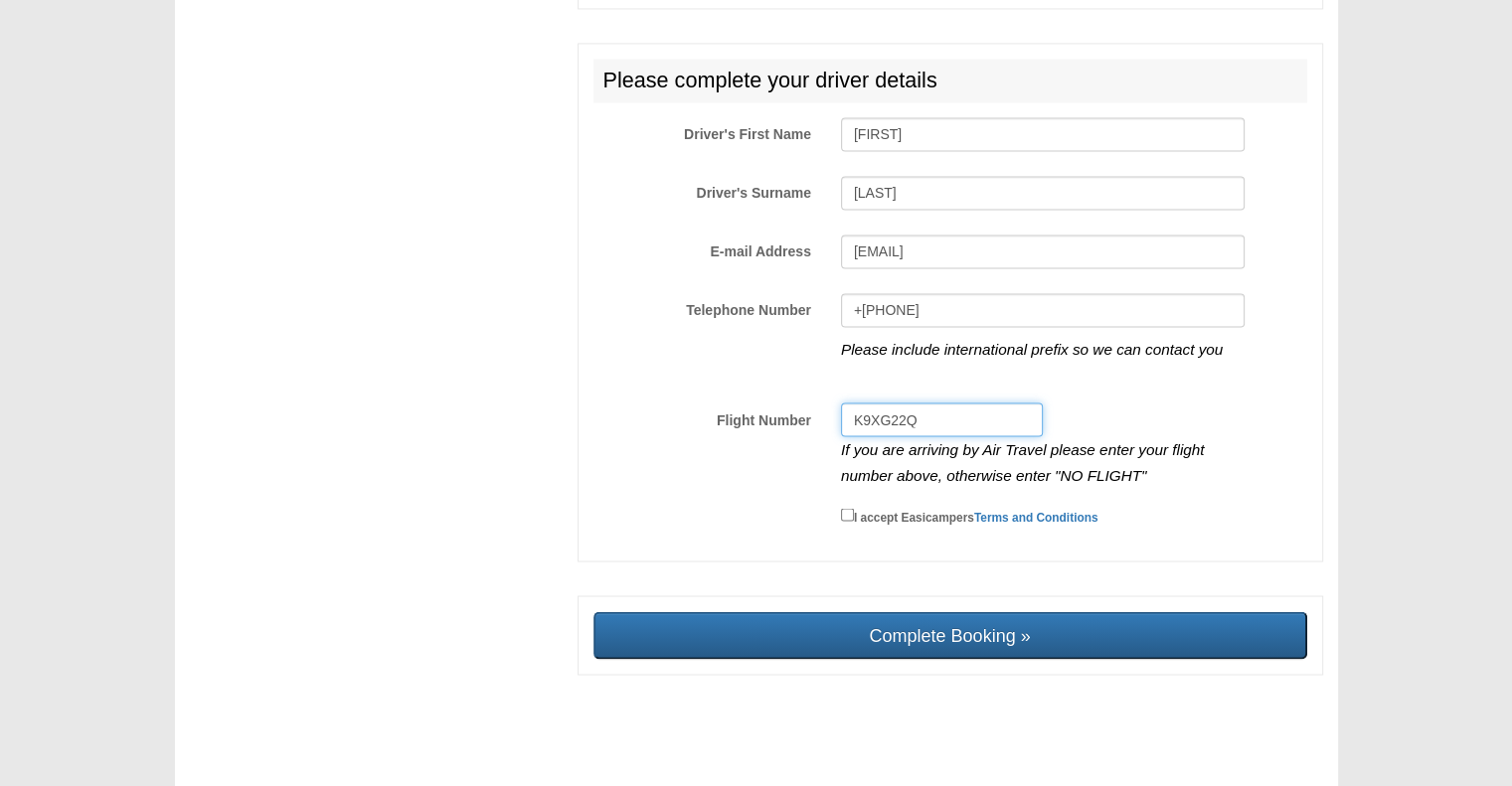 type on "K9XG22Q" 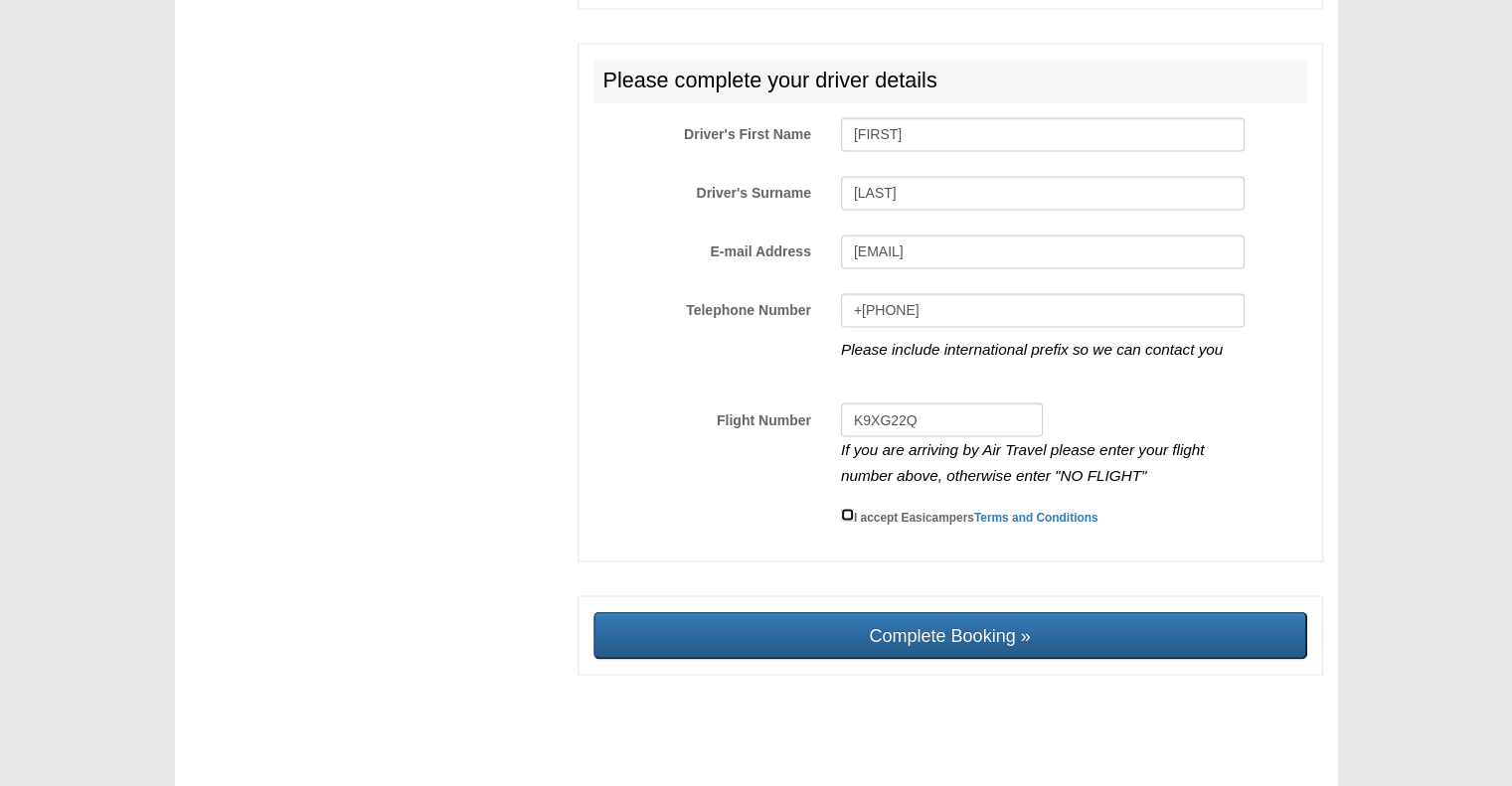 click on "I accept Easicampers  Terms and Conditions" at bounding box center [847, 514] 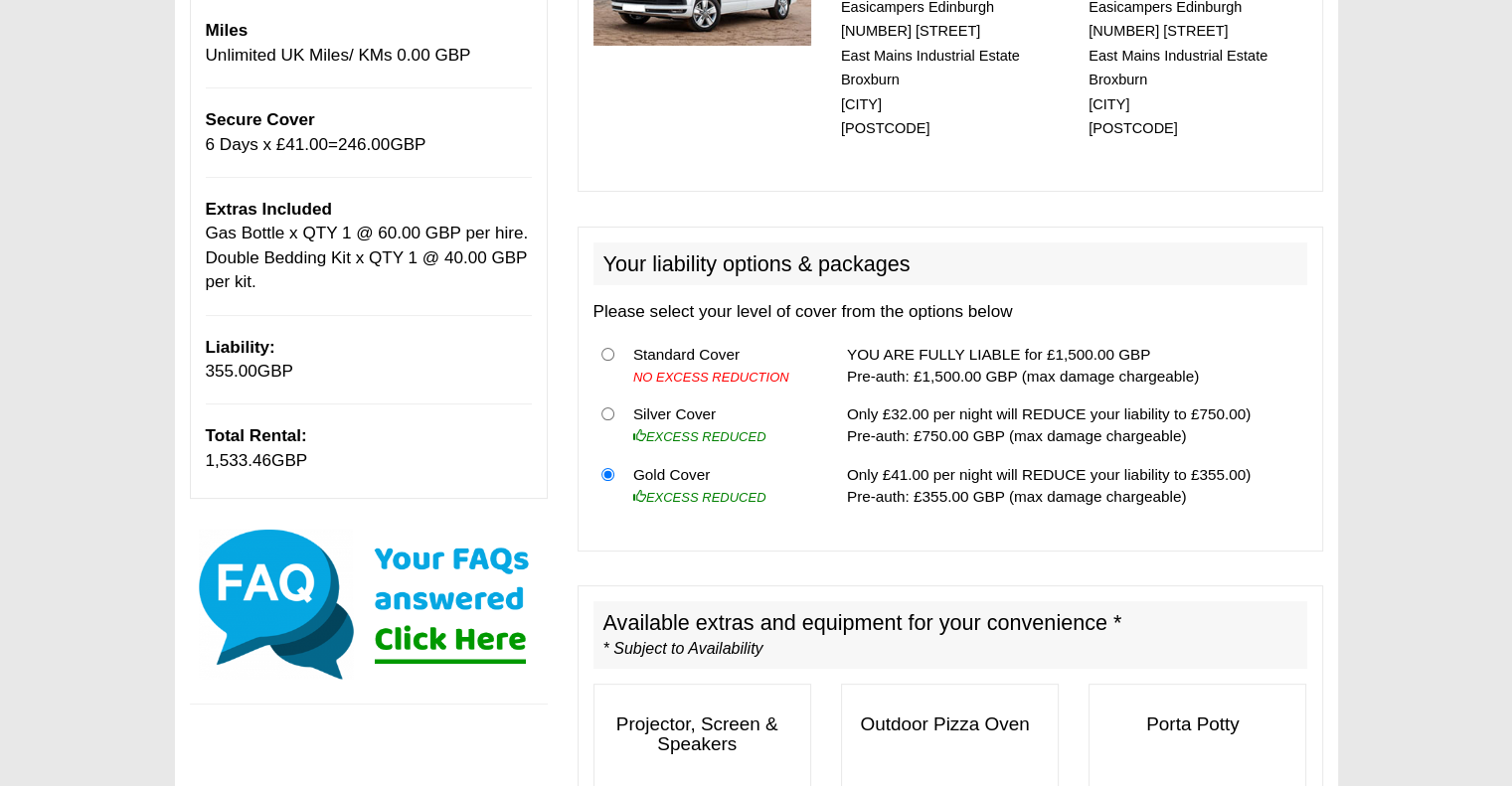 scroll, scrollTop: 316, scrollLeft: 0, axis: vertical 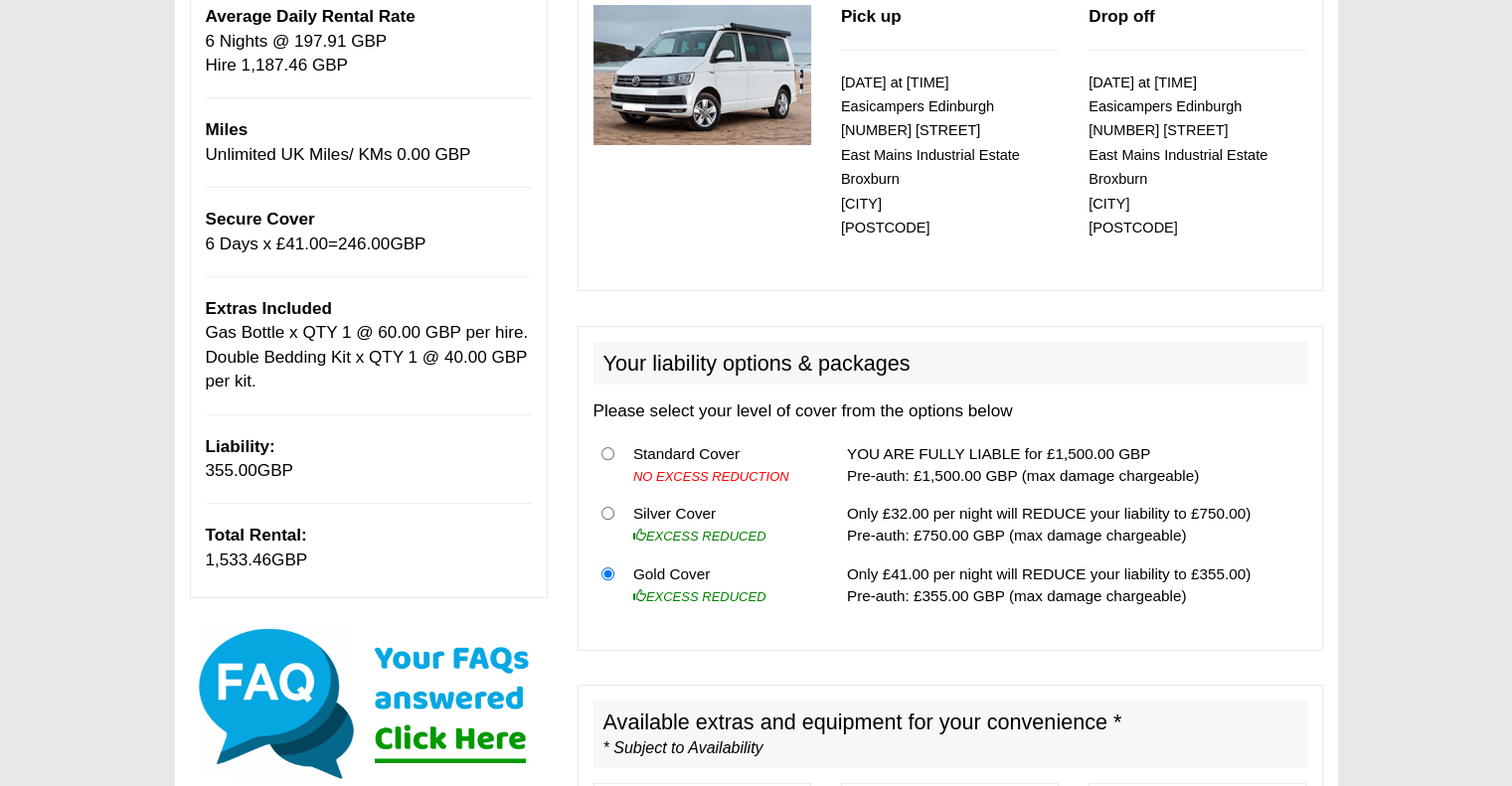 click on "1,533.46" at bounding box center (239, 559) 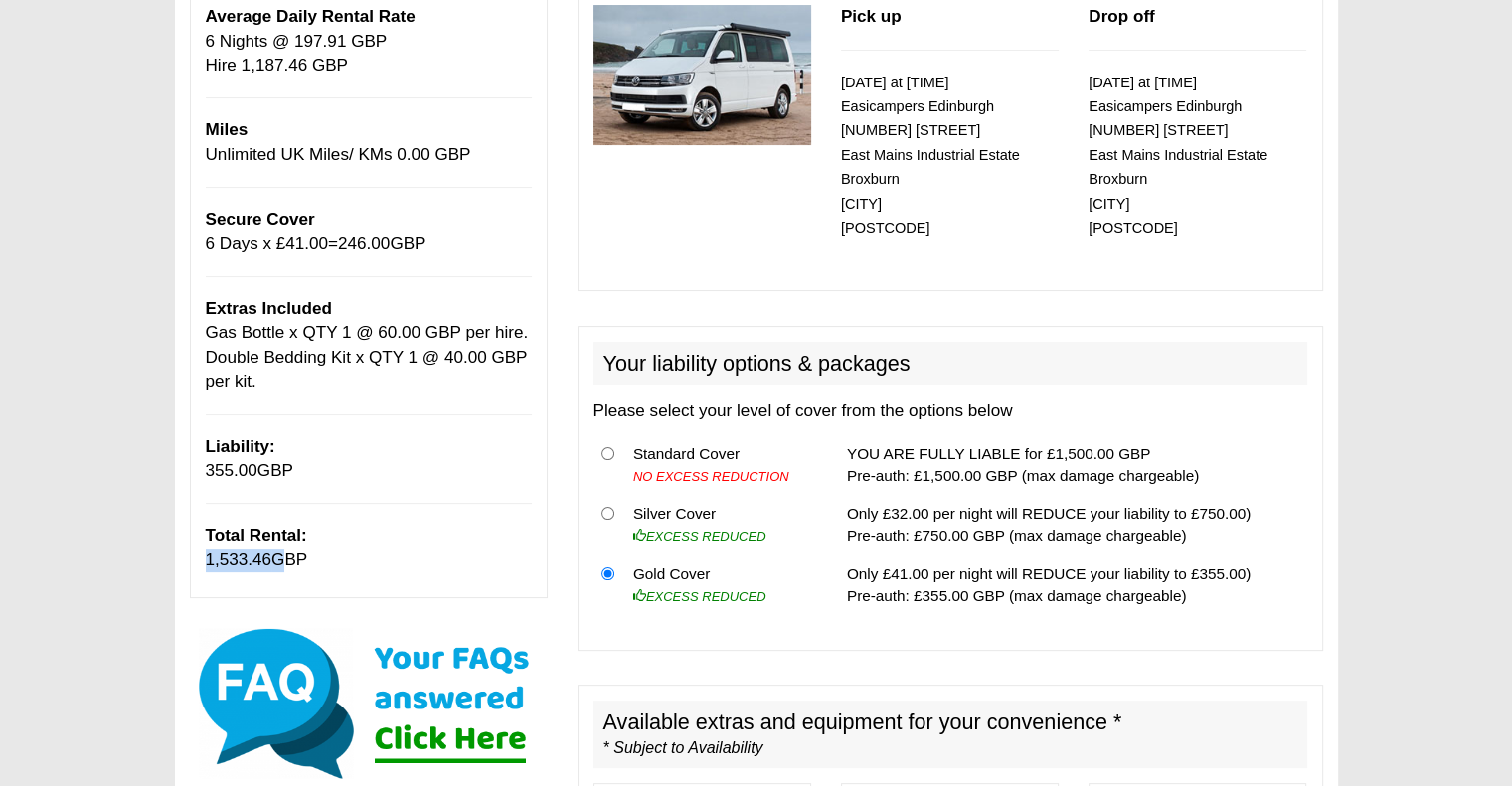click on "1,533.46" at bounding box center (239, 559) 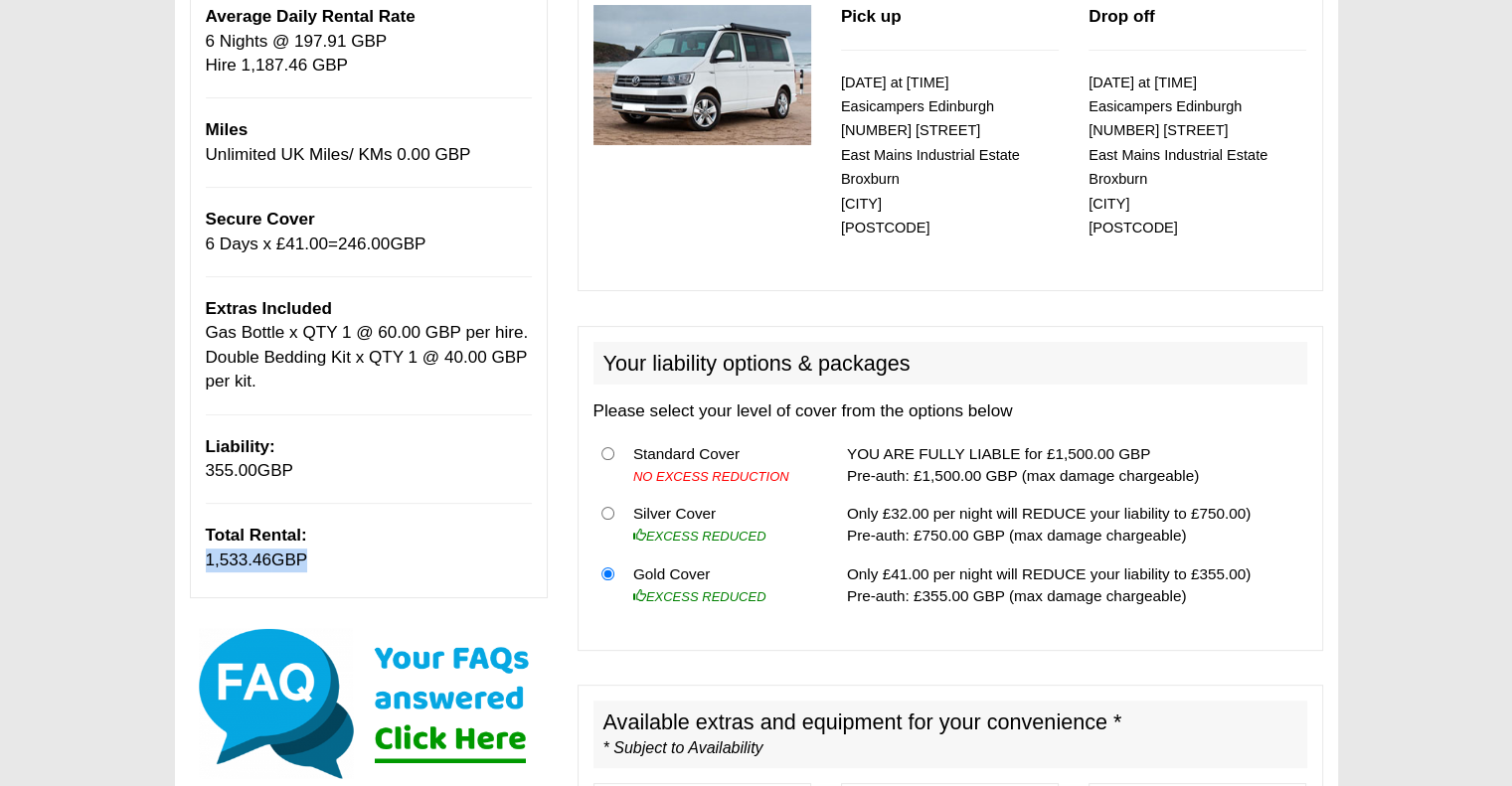 click on "1,533.46" at bounding box center (239, 559) 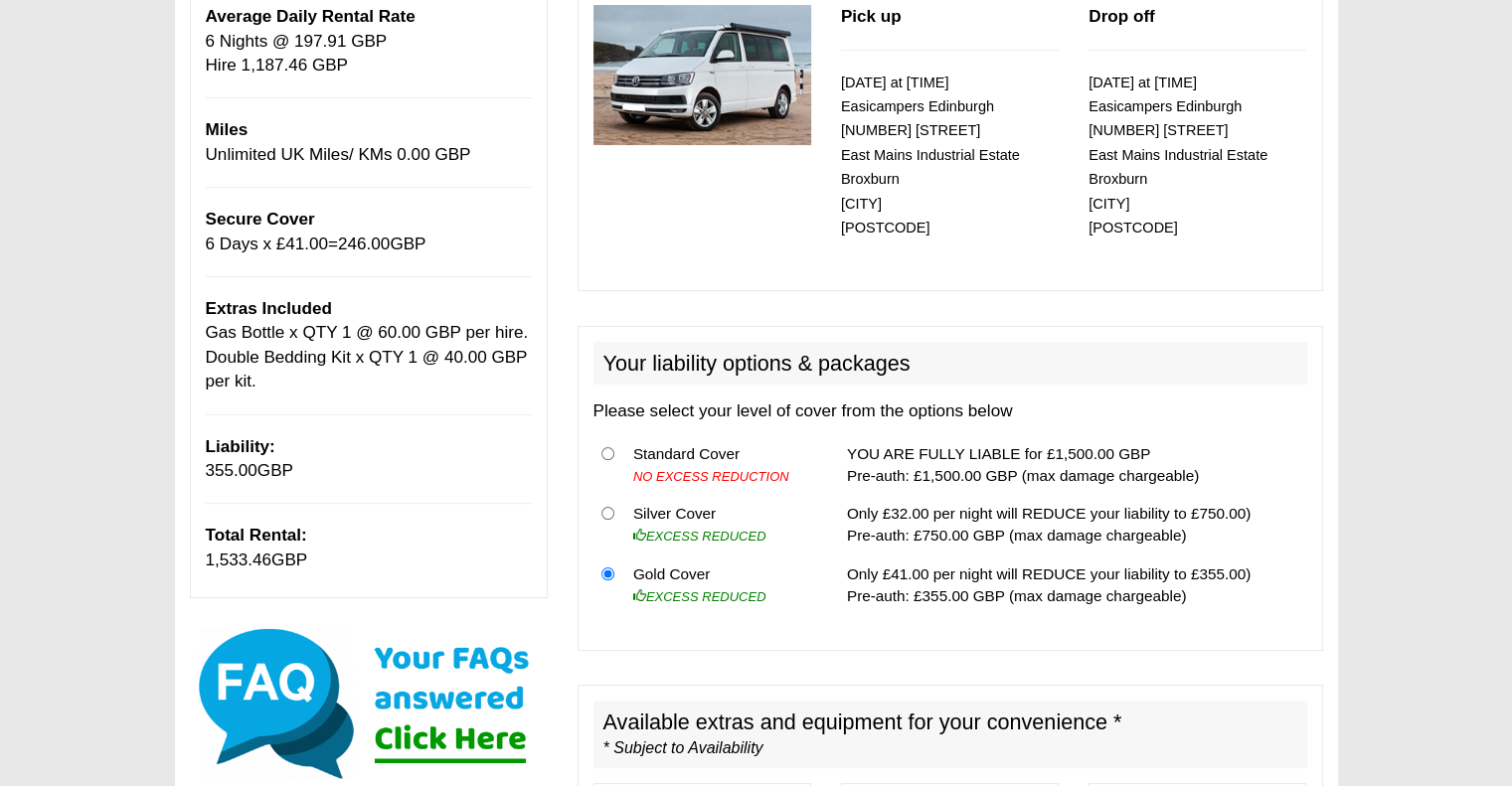 click on "Booking Summary
Average Daily Rental Rate
6 Nights @ 197.91 GBP
Hire 1,187.46 GBP
Miles
Unlimited UK Miles/ KMs 0.00 GBP
Secure Cover
6 Days x £ 41.00  =  246.00  GBP
Extras Included
Gas Bottle x QTY 1 @ 60.00 GBP per hire.  Double Bedding Kit x QTY 1 @ 40.00 GBP per kit.
Liability:
355.00  GBP
Total Rental:
1,533.46  GBP" at bounding box center (369, 264) 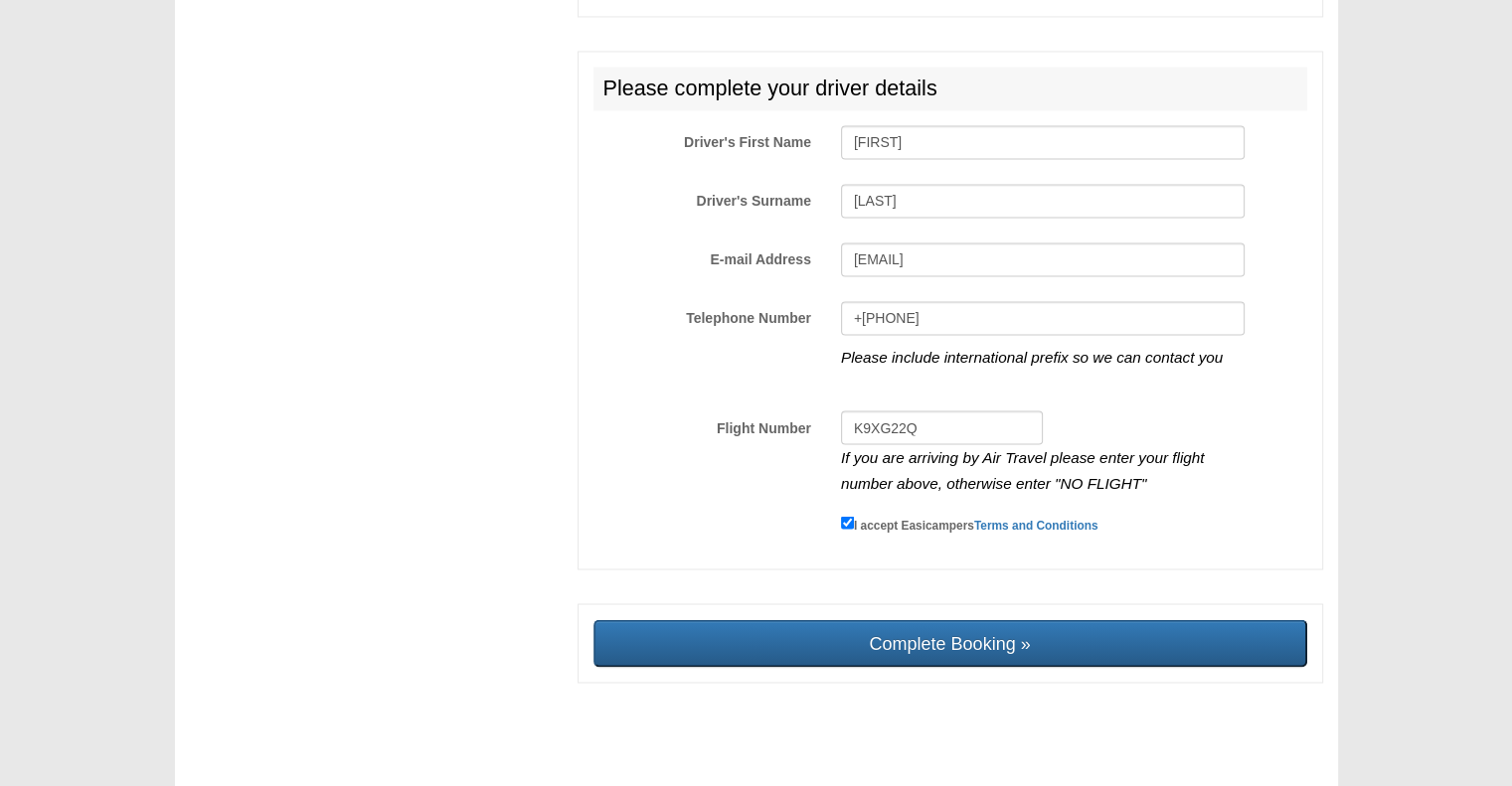 scroll, scrollTop: 3396, scrollLeft: 0, axis: vertical 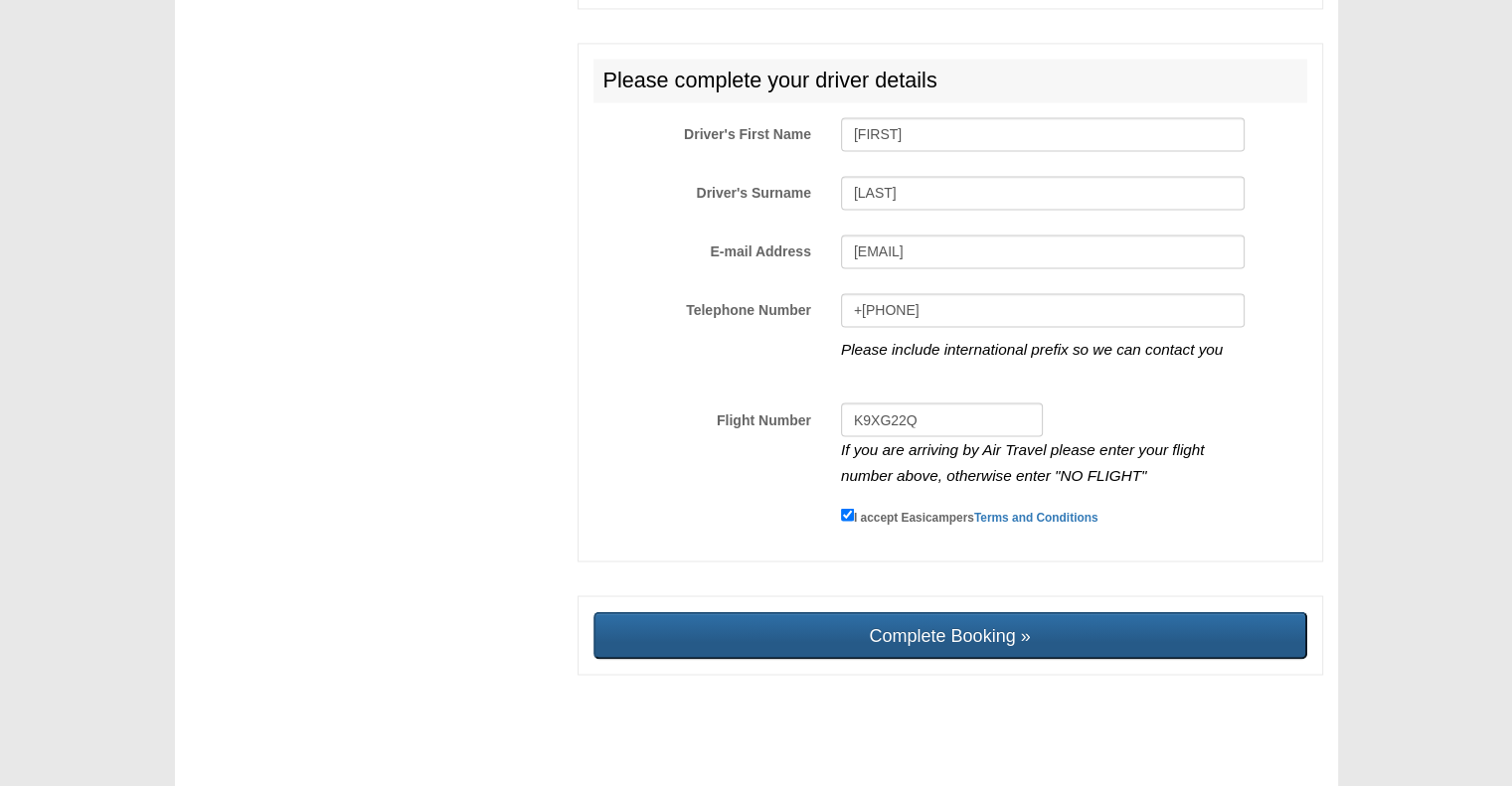 click on "Complete Booking »" at bounding box center [950, 635] 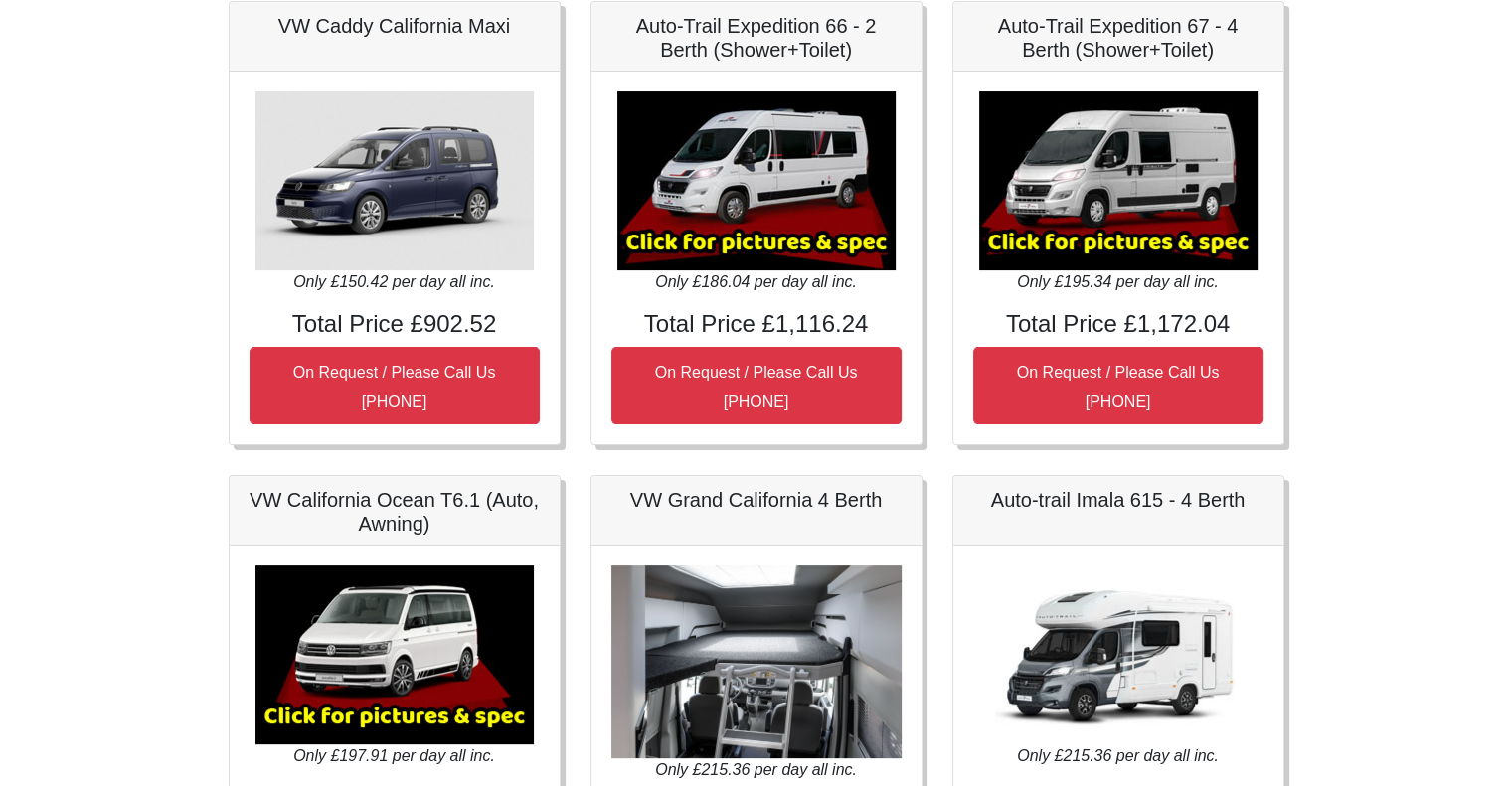 scroll, scrollTop: 298, scrollLeft: 0, axis: vertical 